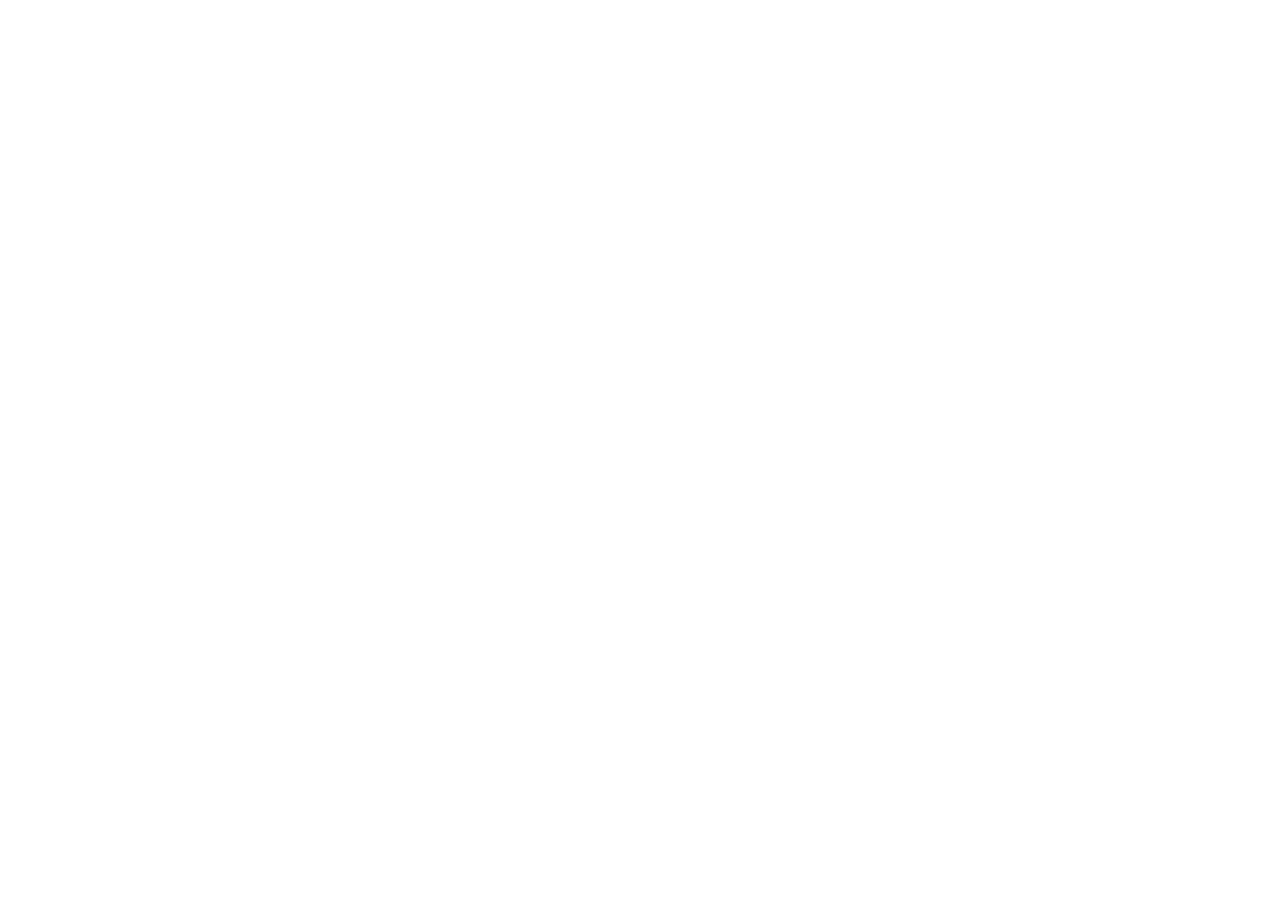 scroll, scrollTop: 0, scrollLeft: 0, axis: both 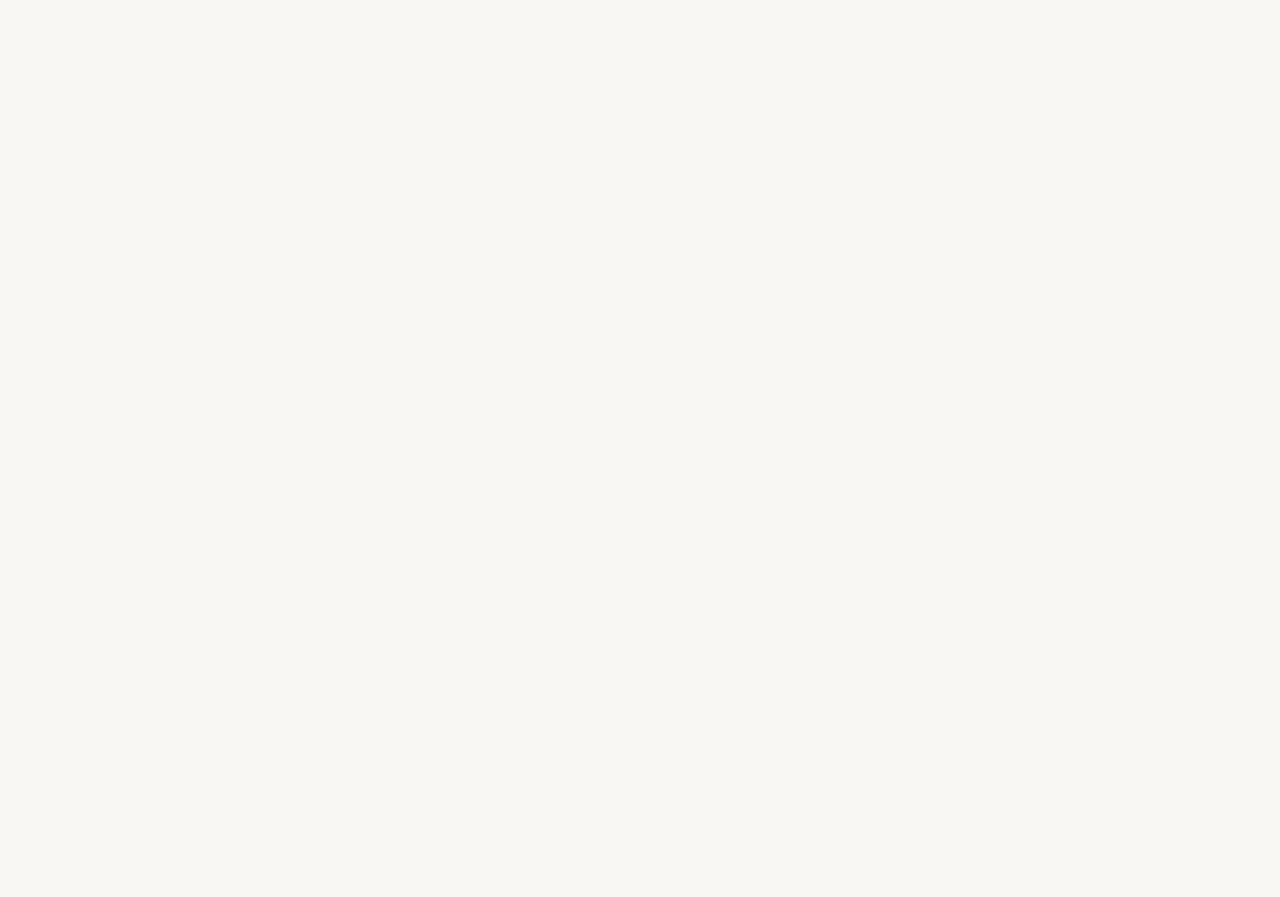 select on "ES" 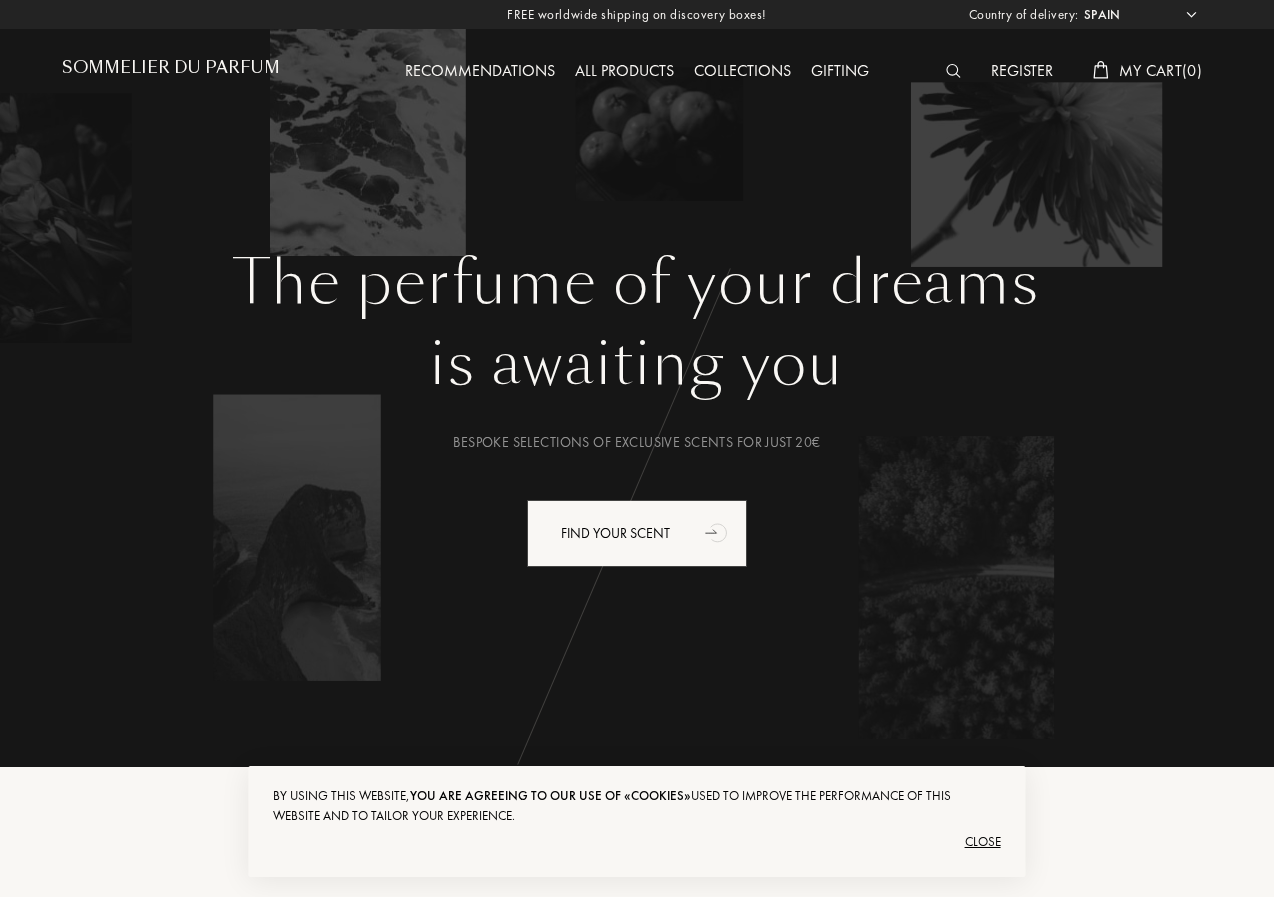 scroll, scrollTop: 0, scrollLeft: 0, axis: both 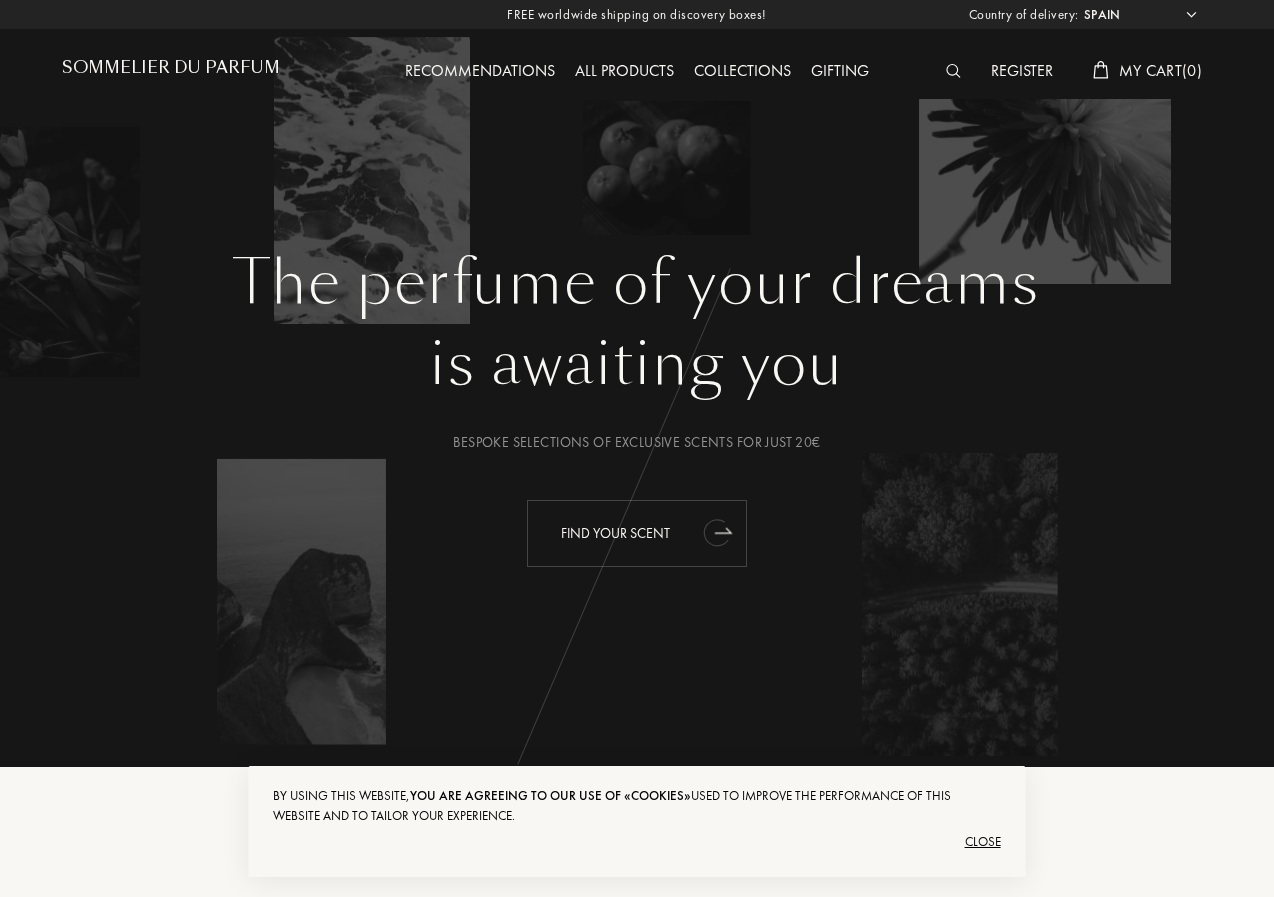 click on "Find your scent" at bounding box center [637, 533] 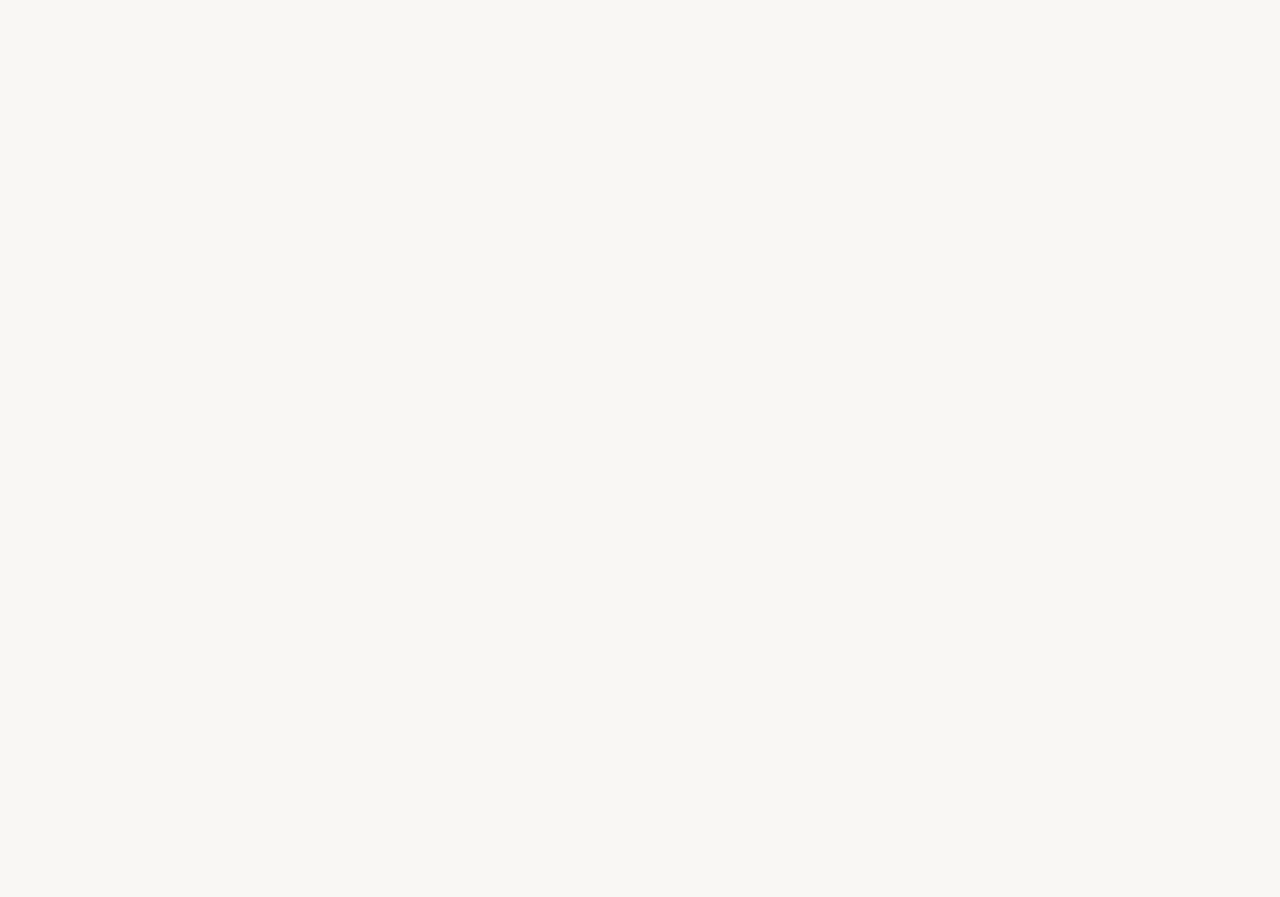 scroll, scrollTop: 0, scrollLeft: 0, axis: both 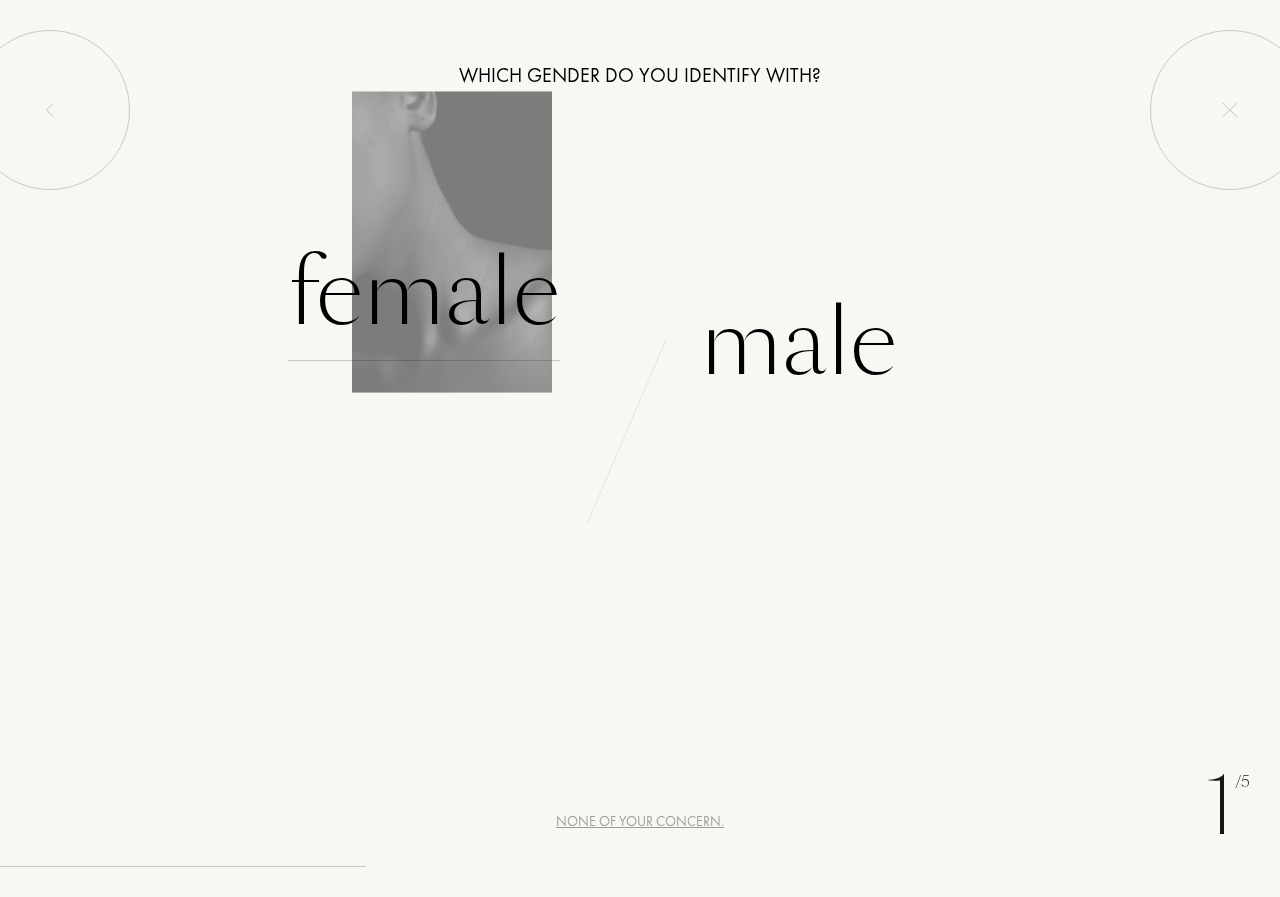 click on "Female" at bounding box center (424, 293) 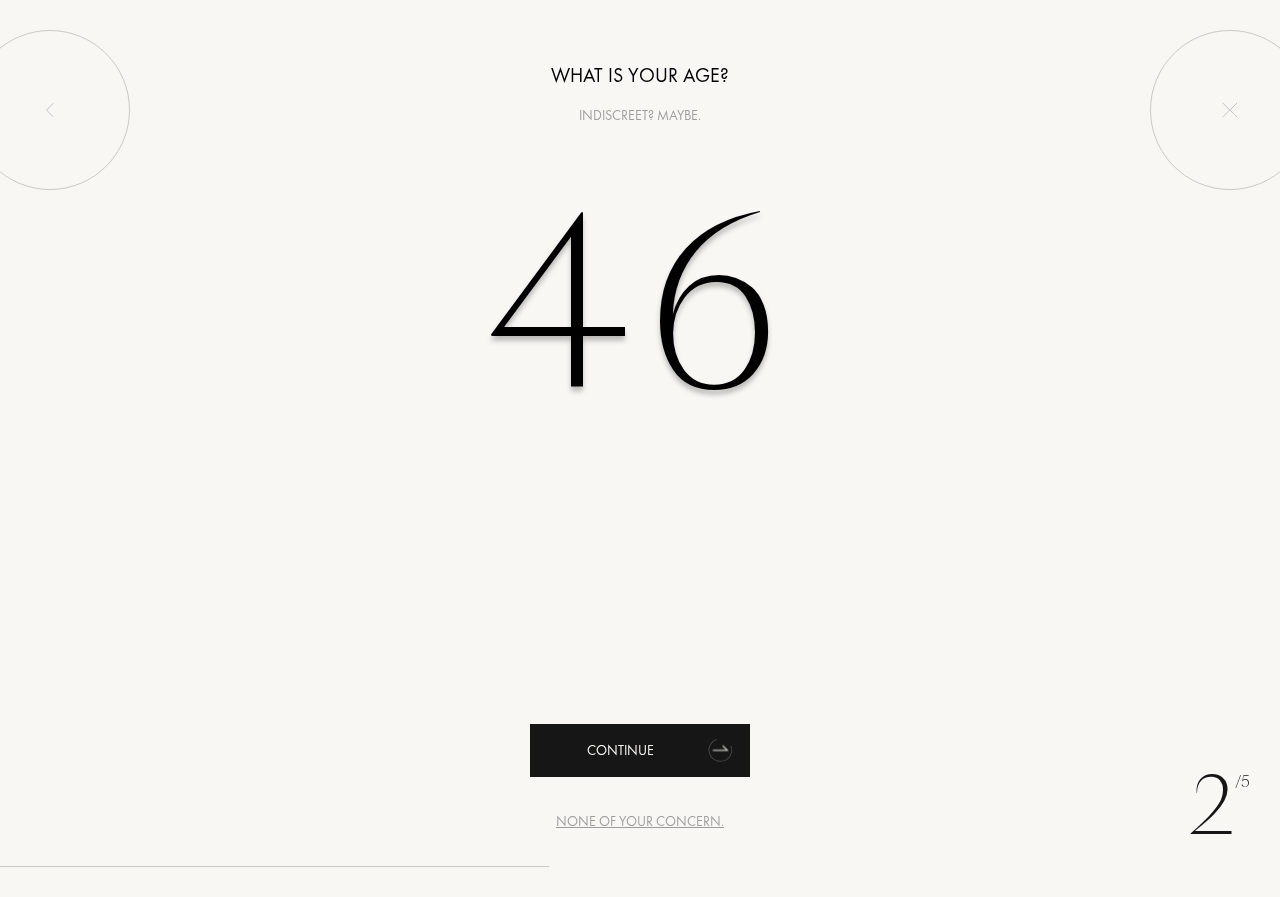 type on "46" 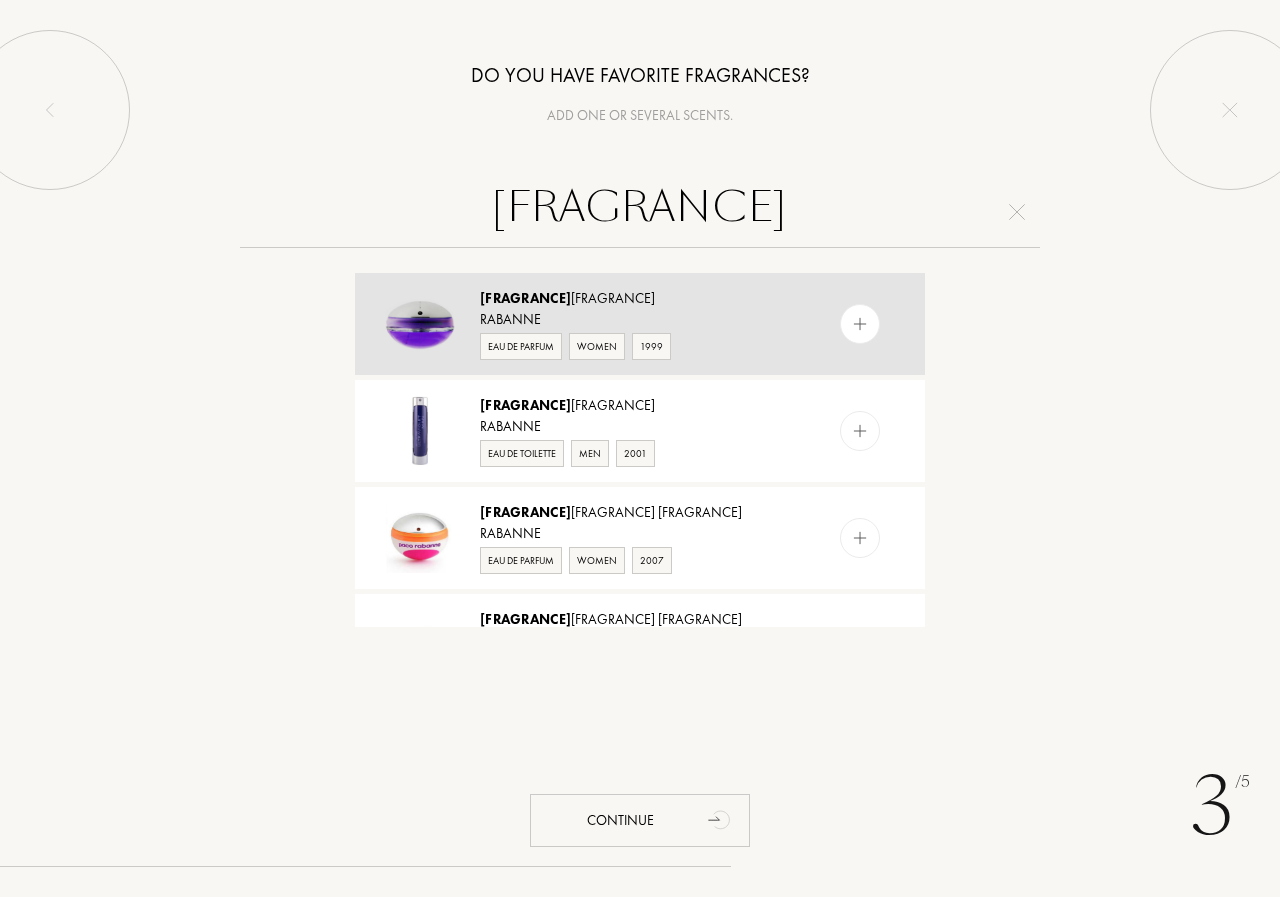 type on "ultravi" 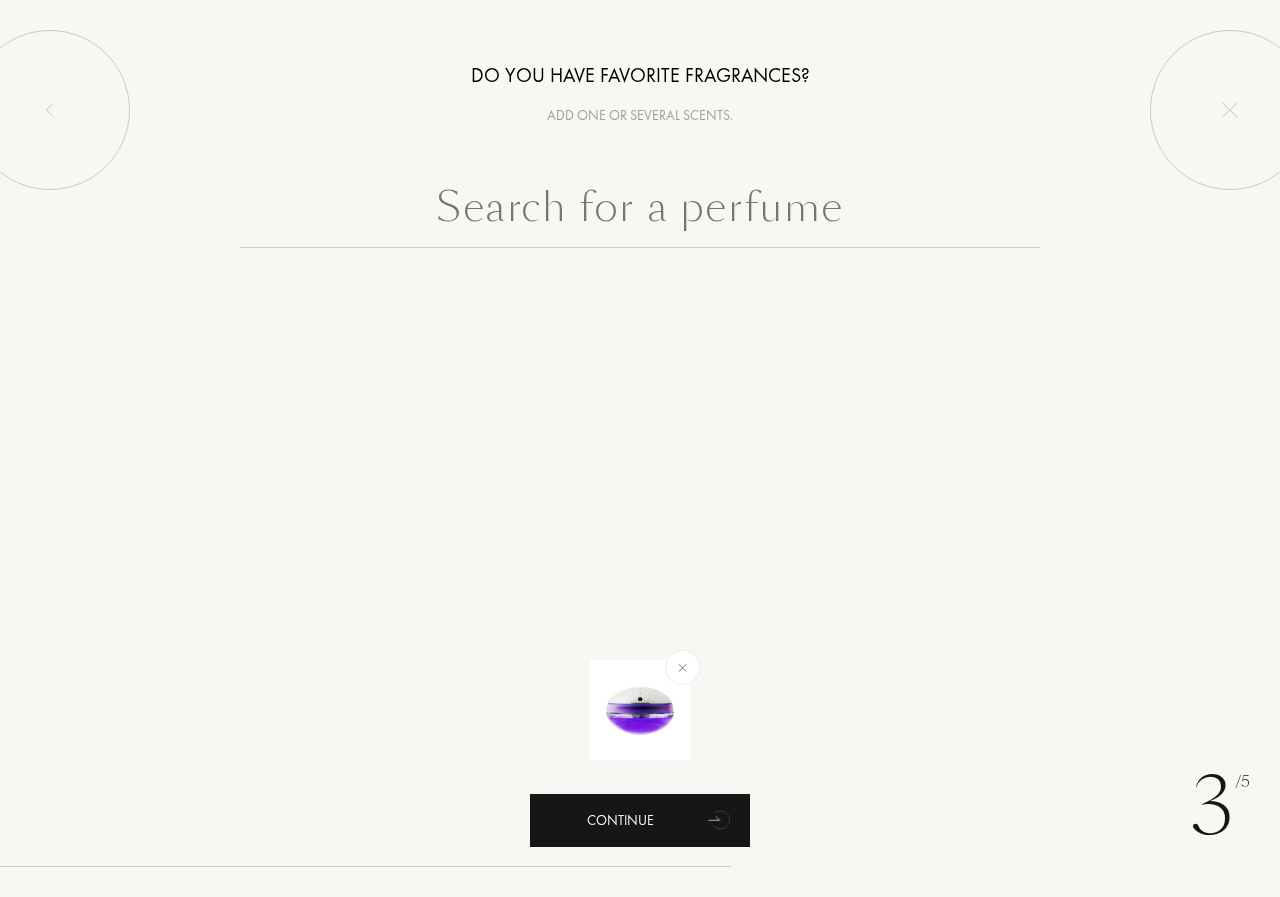 click on "Continue" at bounding box center [640, 820] 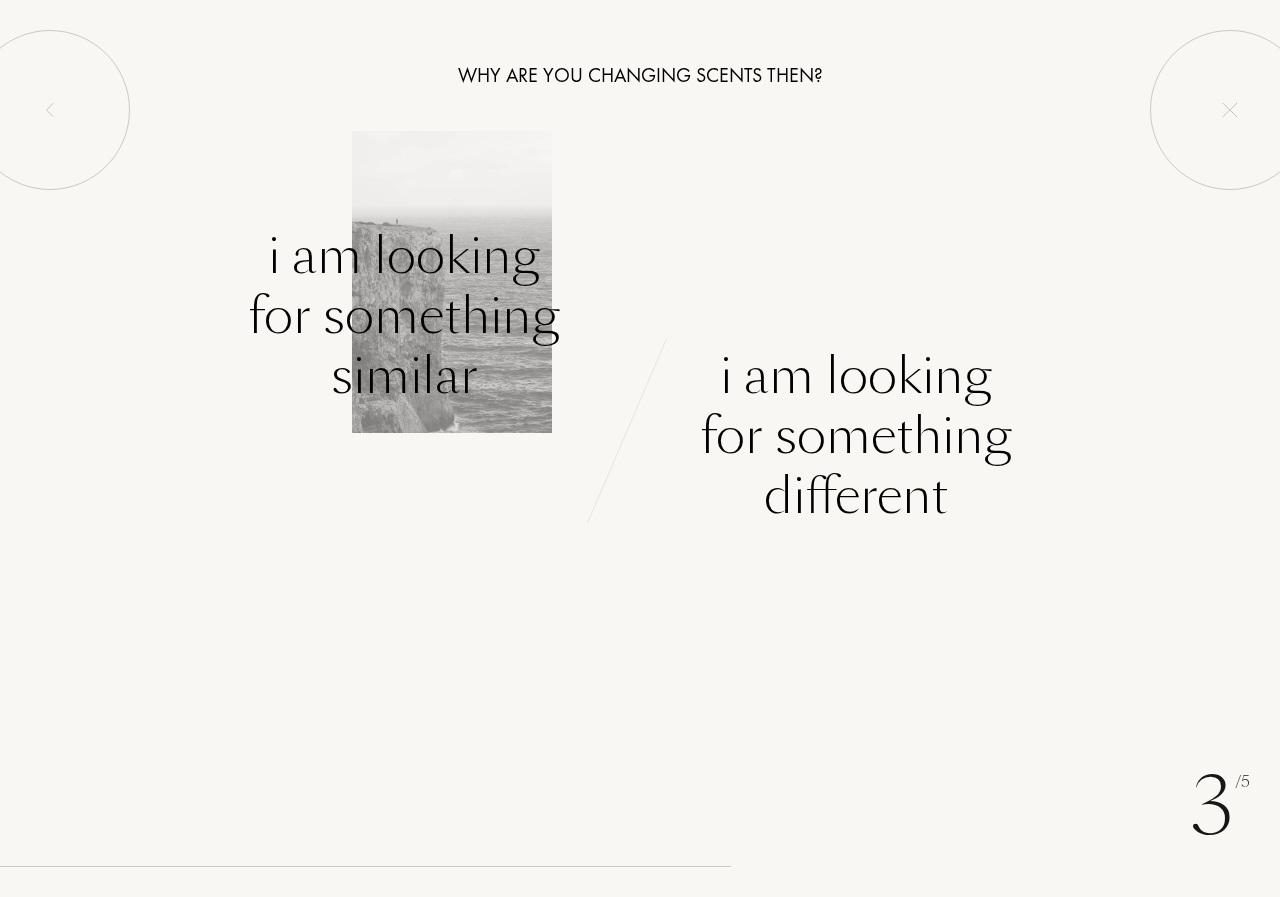 click on "I am looking
for something
similar" at bounding box center (404, 316) 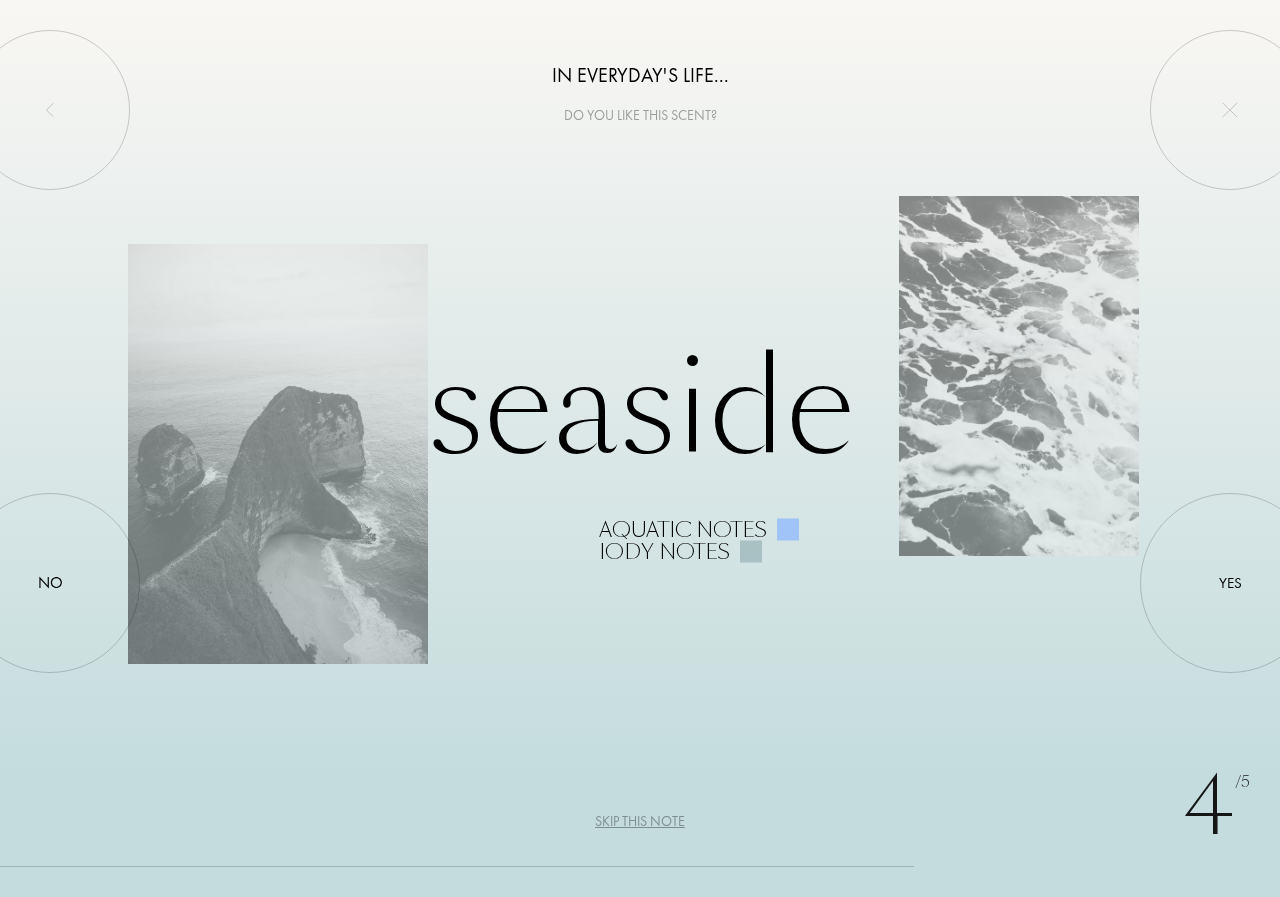 click on "Skip this note" at bounding box center [640, 821] 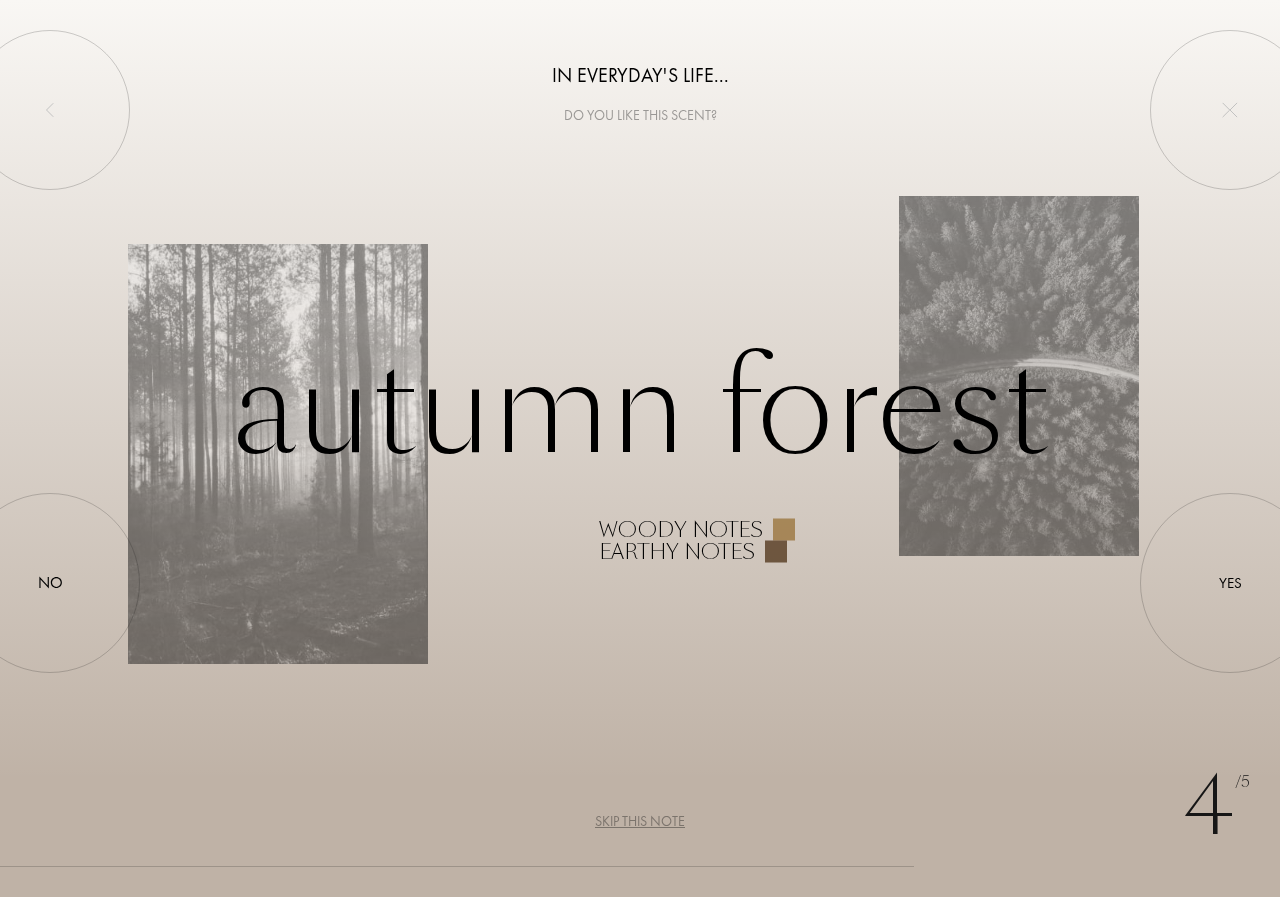 click on "Skip this note" at bounding box center (640, 821) 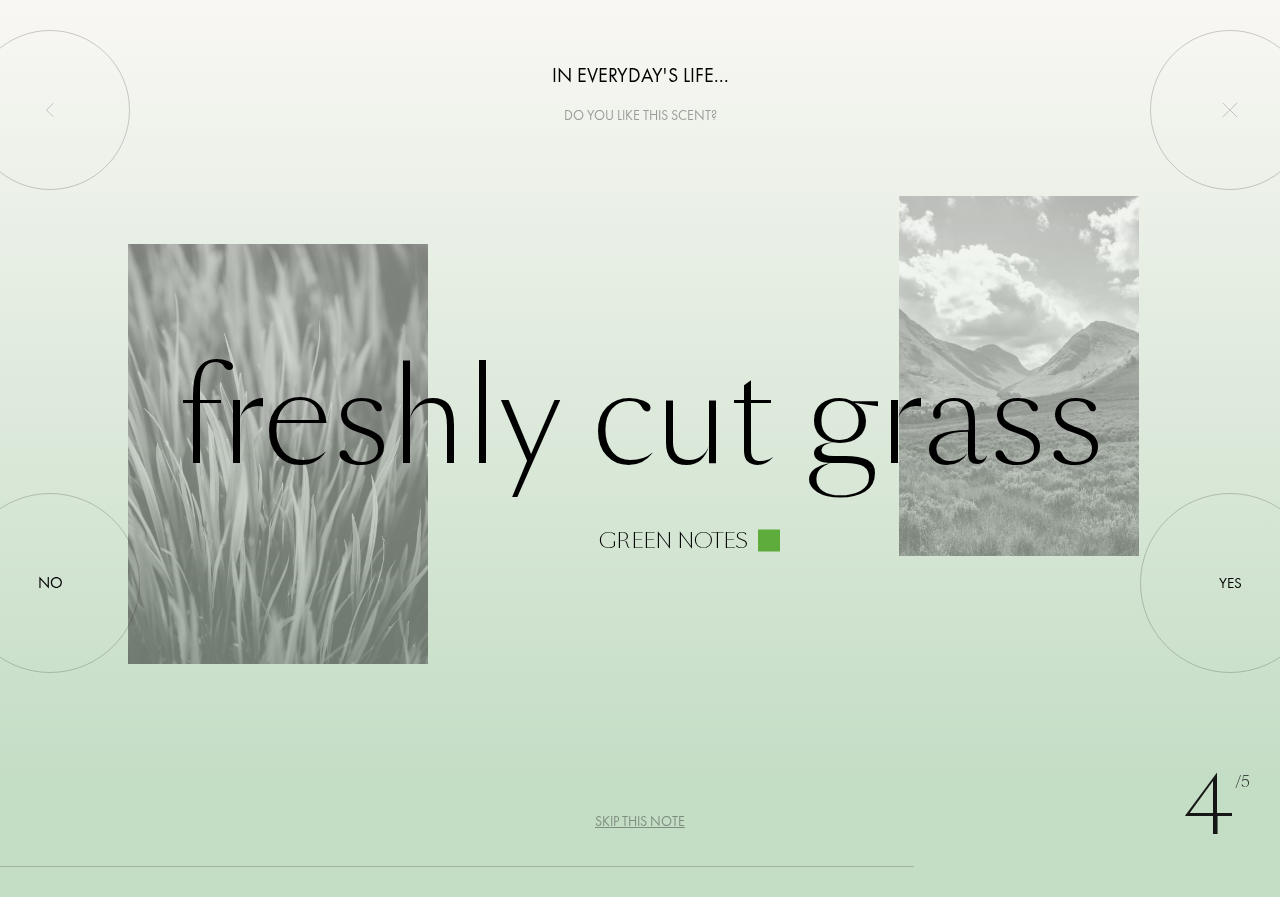 click on "Skip this note" at bounding box center [640, 821] 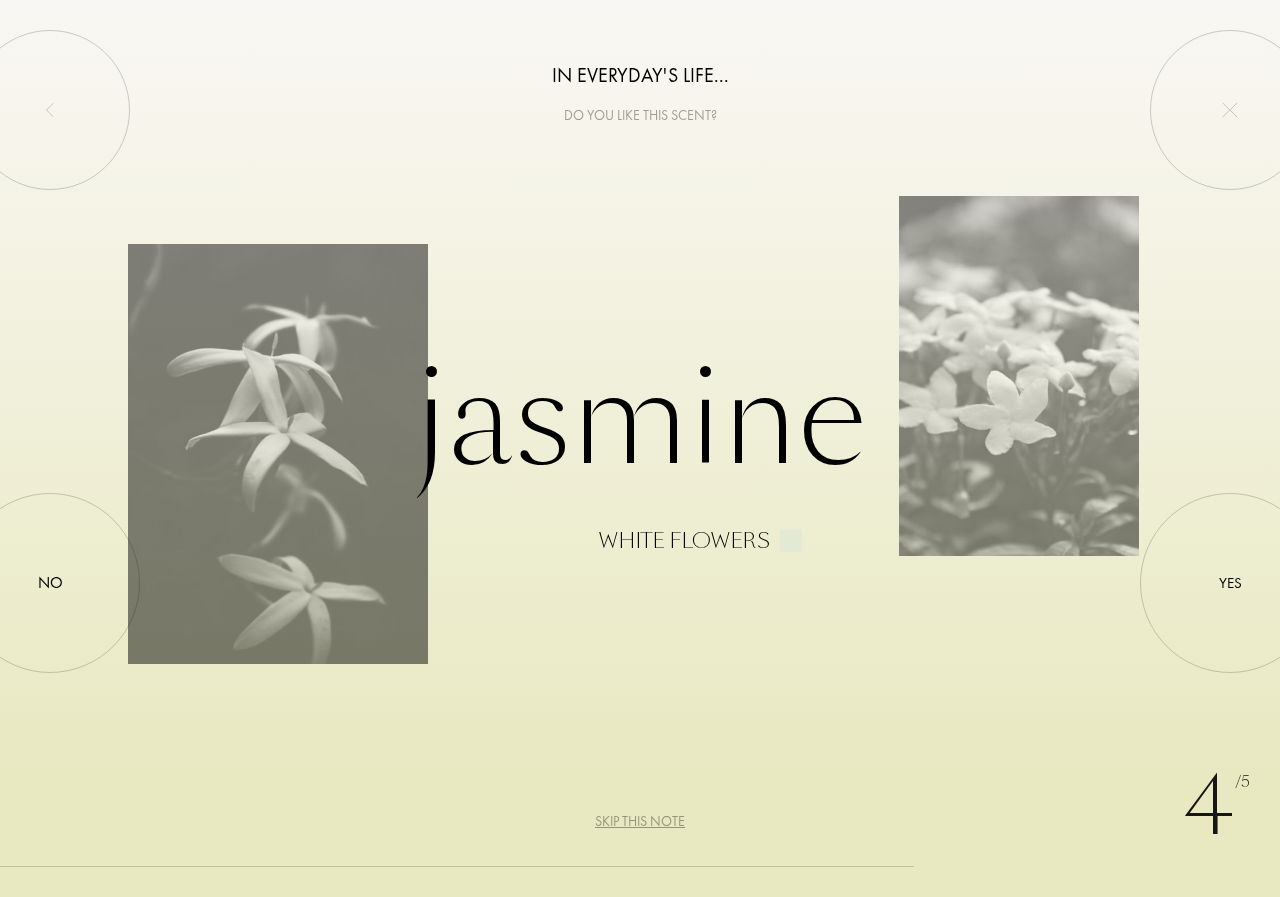 click on "Skip this note" at bounding box center (640, 821) 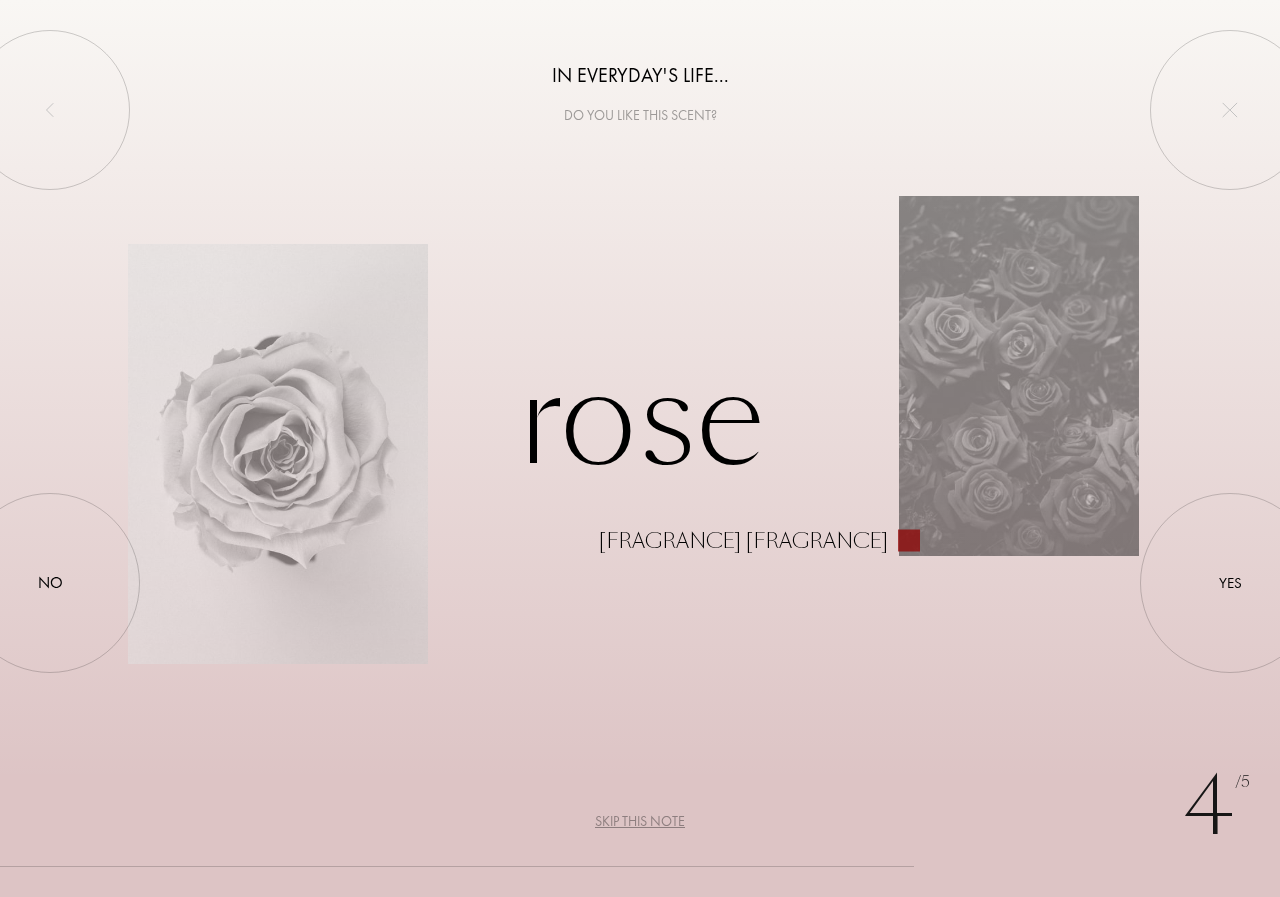 click on "Skip this note" at bounding box center (640, 821) 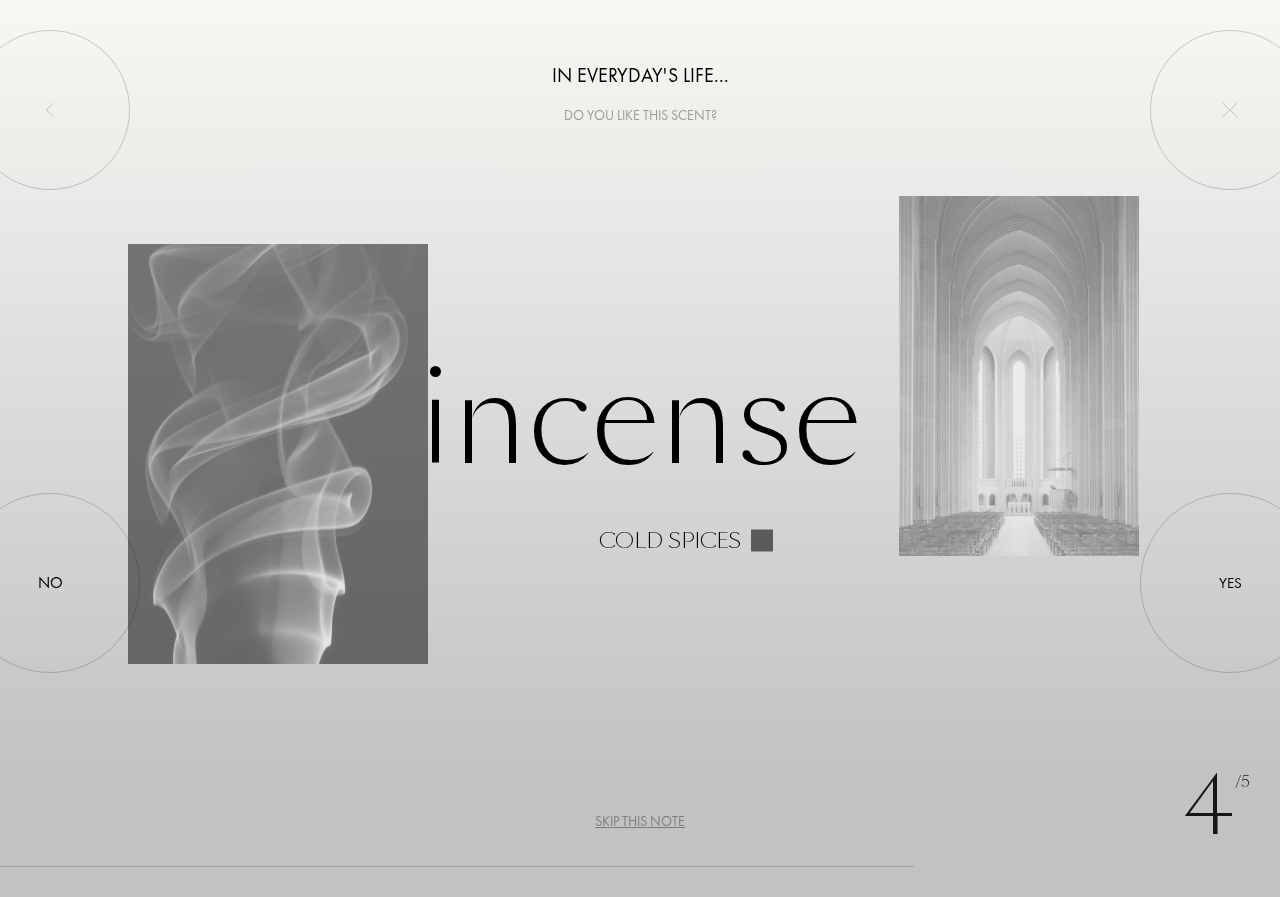 click on "Skip this note" at bounding box center (640, 821) 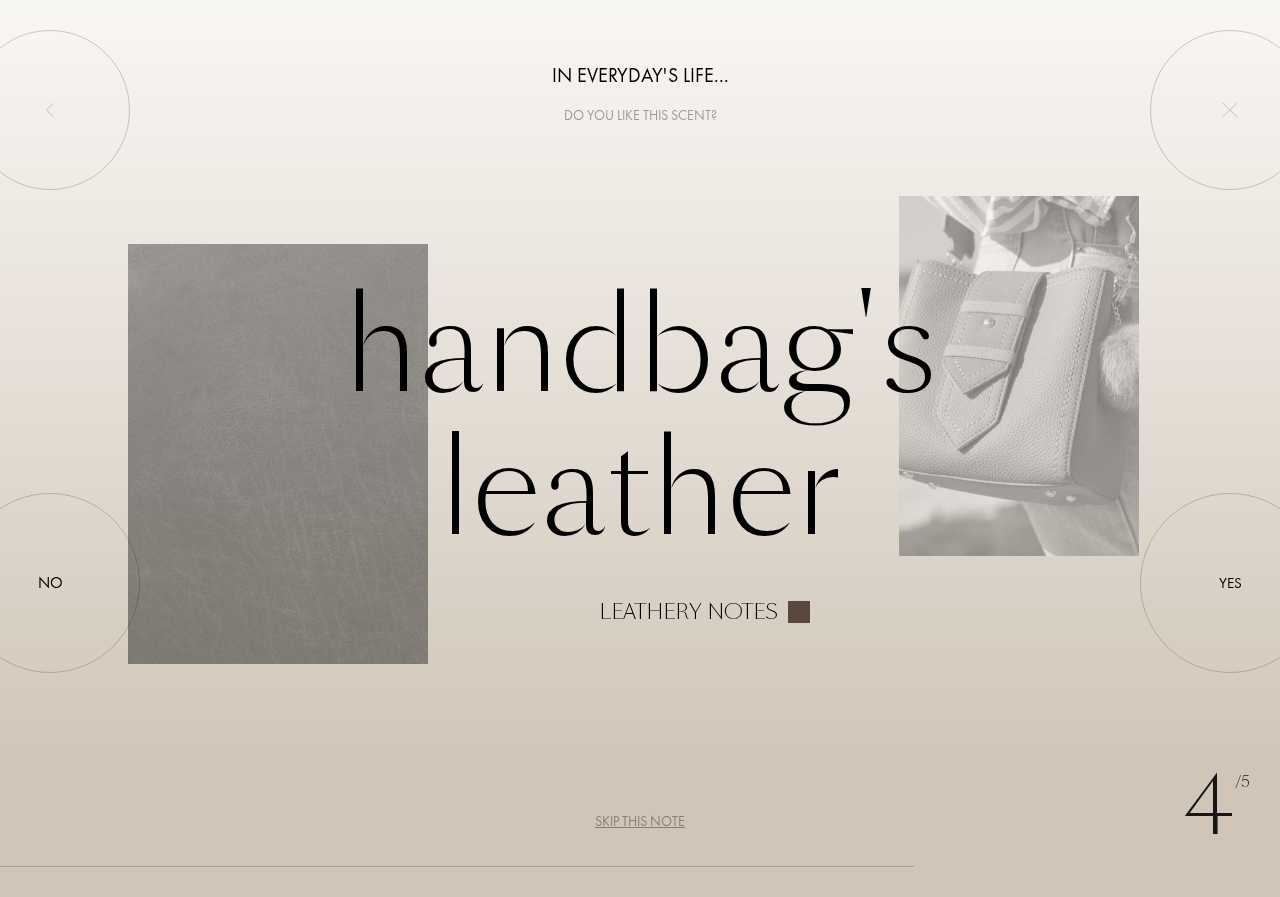 click on "Skip this note" at bounding box center (640, 821) 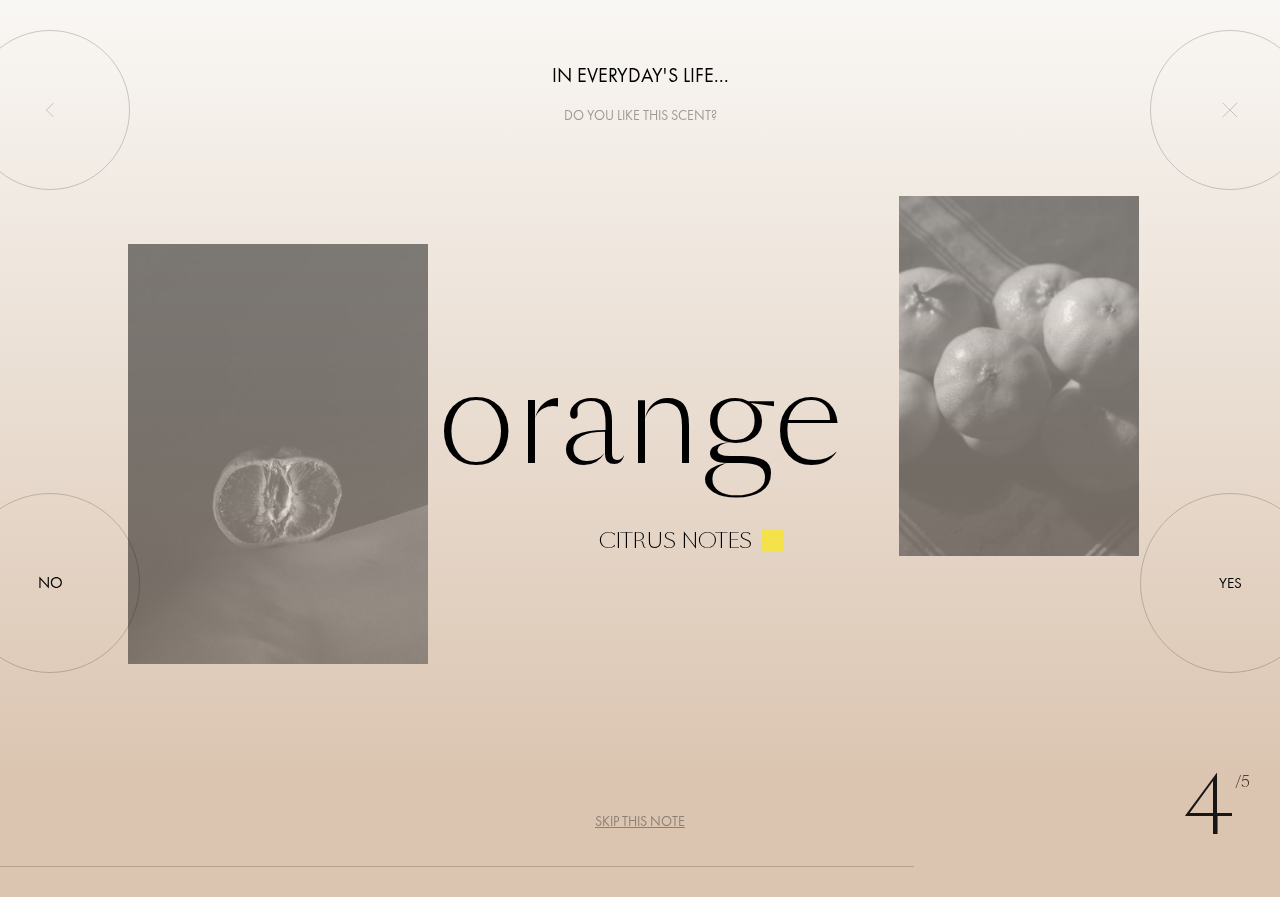 click on "Skip this note" at bounding box center [640, 821] 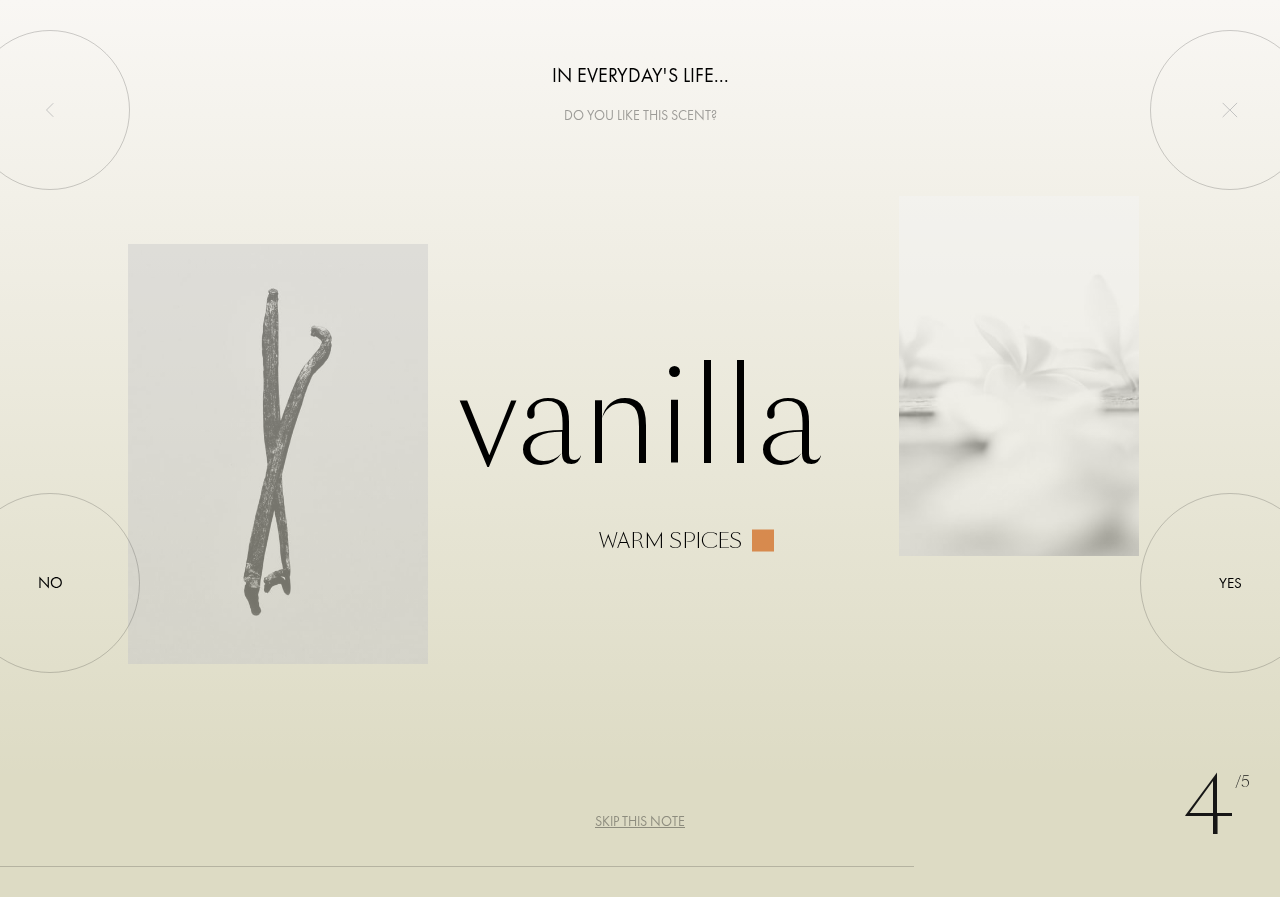 click on "Skip this note" at bounding box center [640, 821] 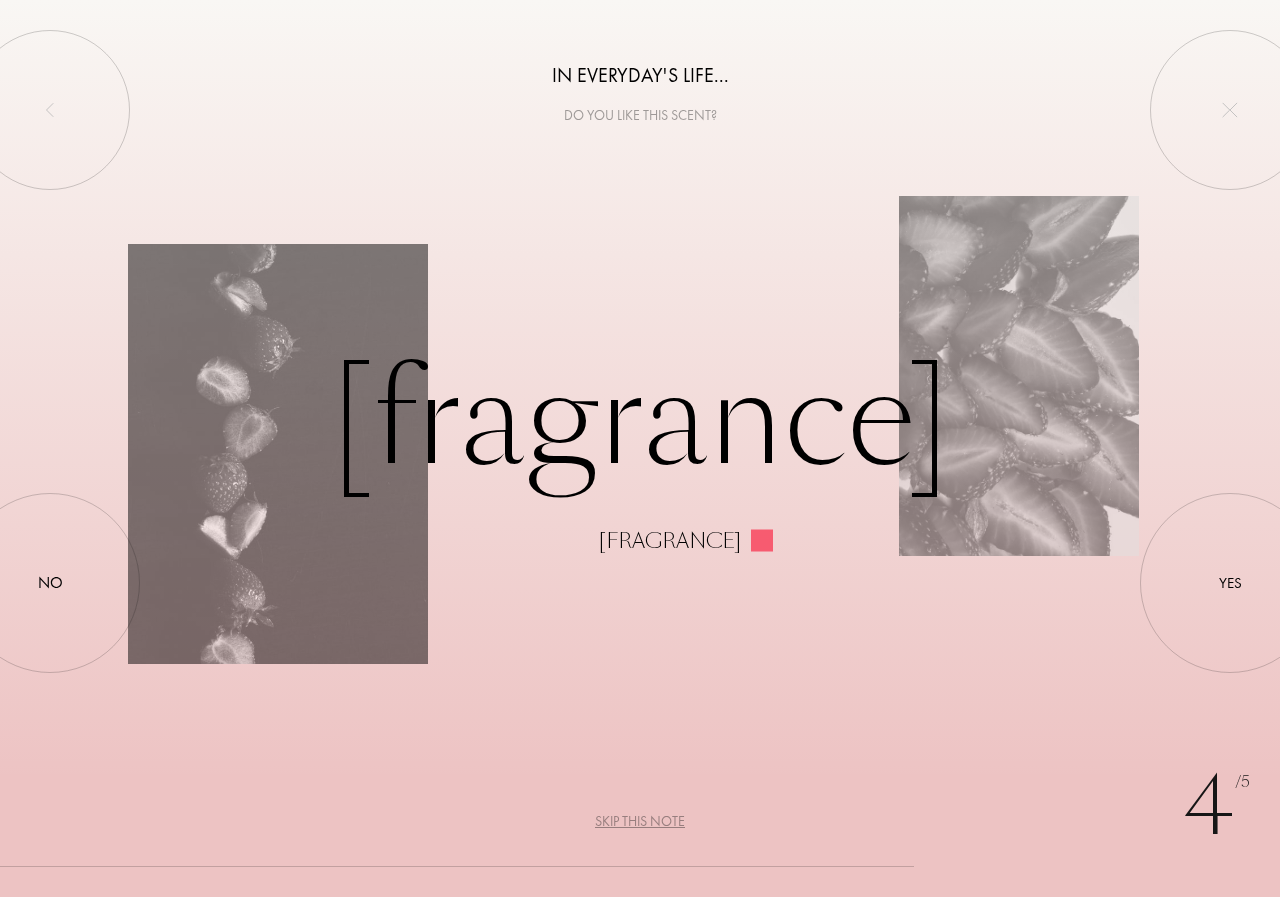 click on "Skip this note" at bounding box center (640, 821) 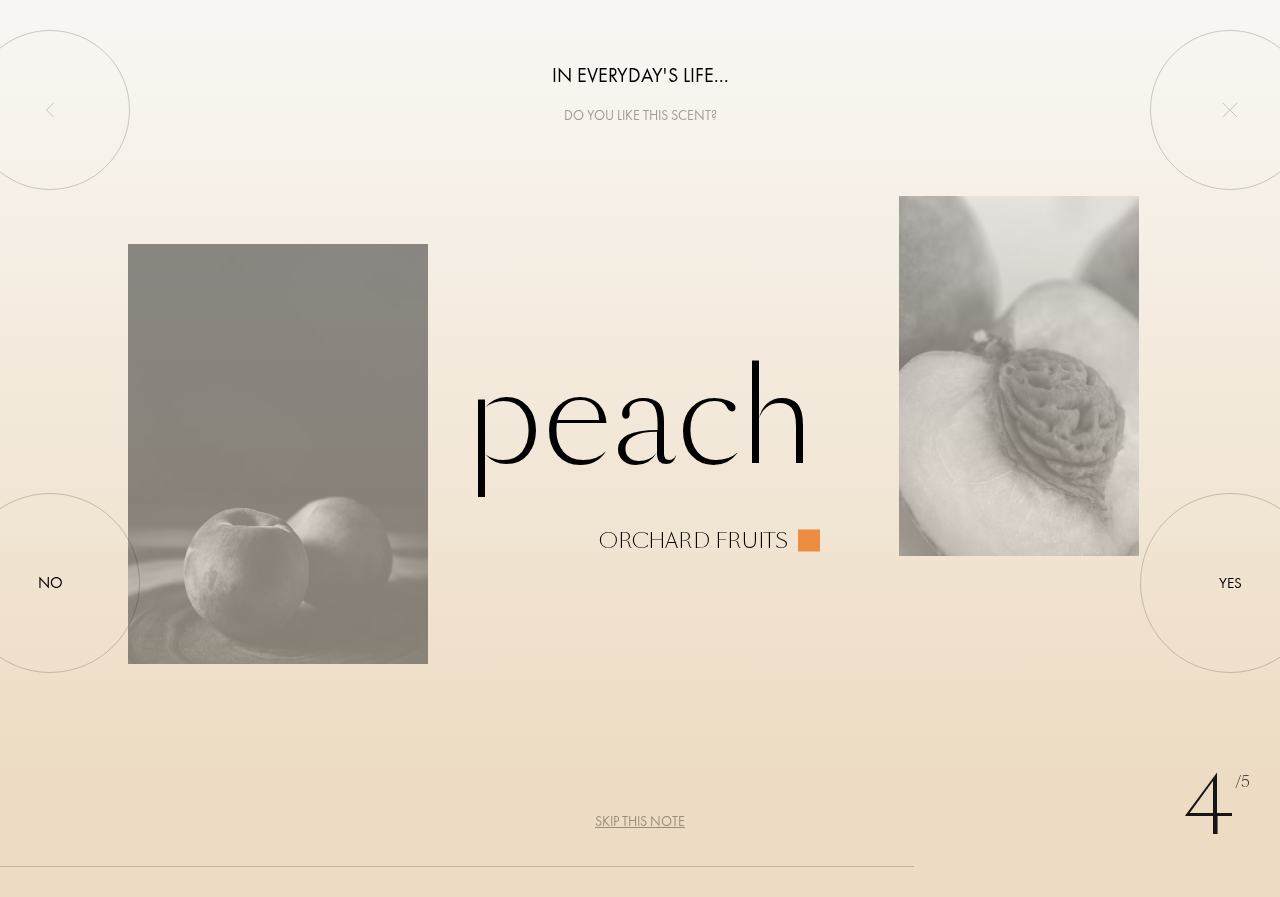 click on "Skip this note" at bounding box center [640, 821] 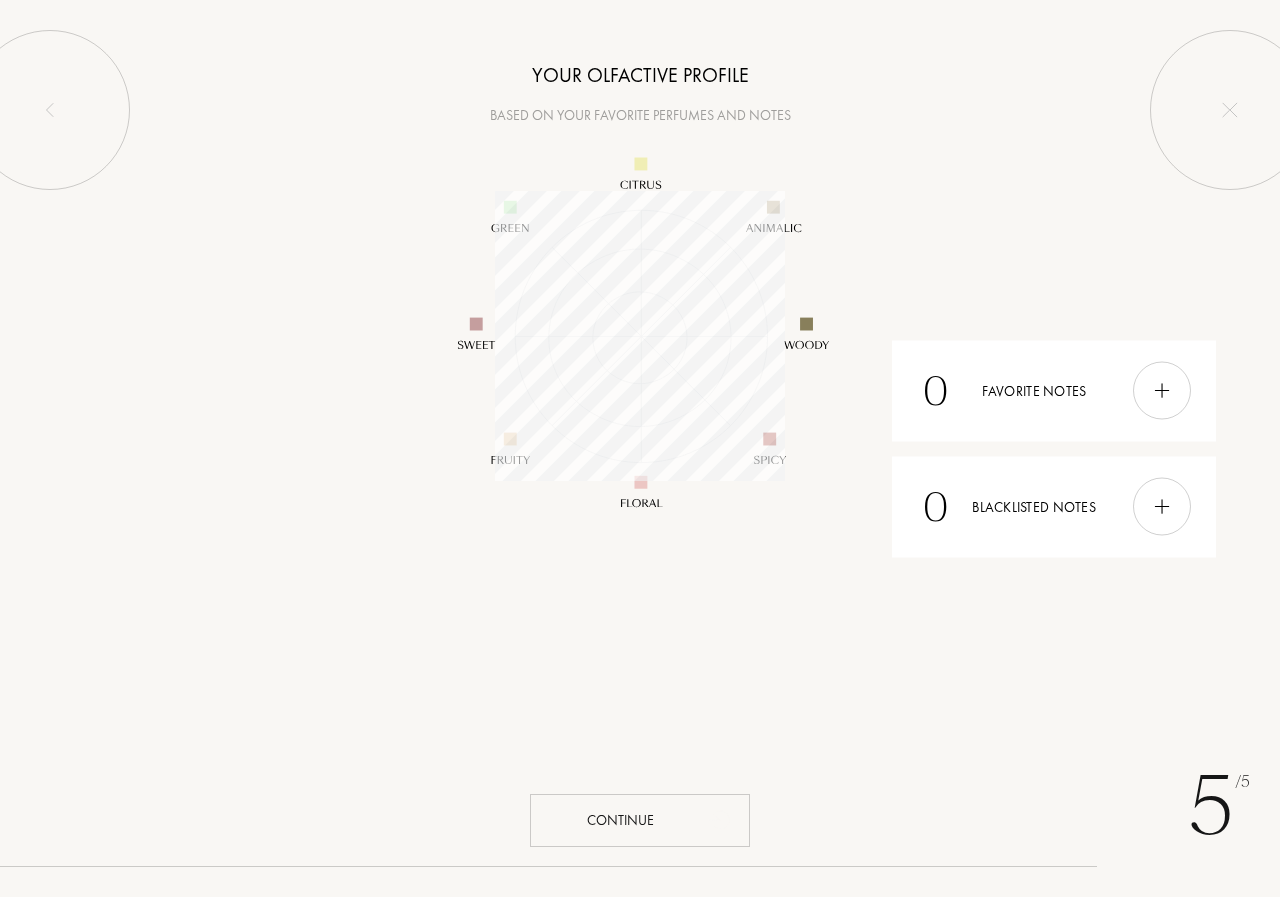 scroll, scrollTop: 999710, scrollLeft: 999710, axis: both 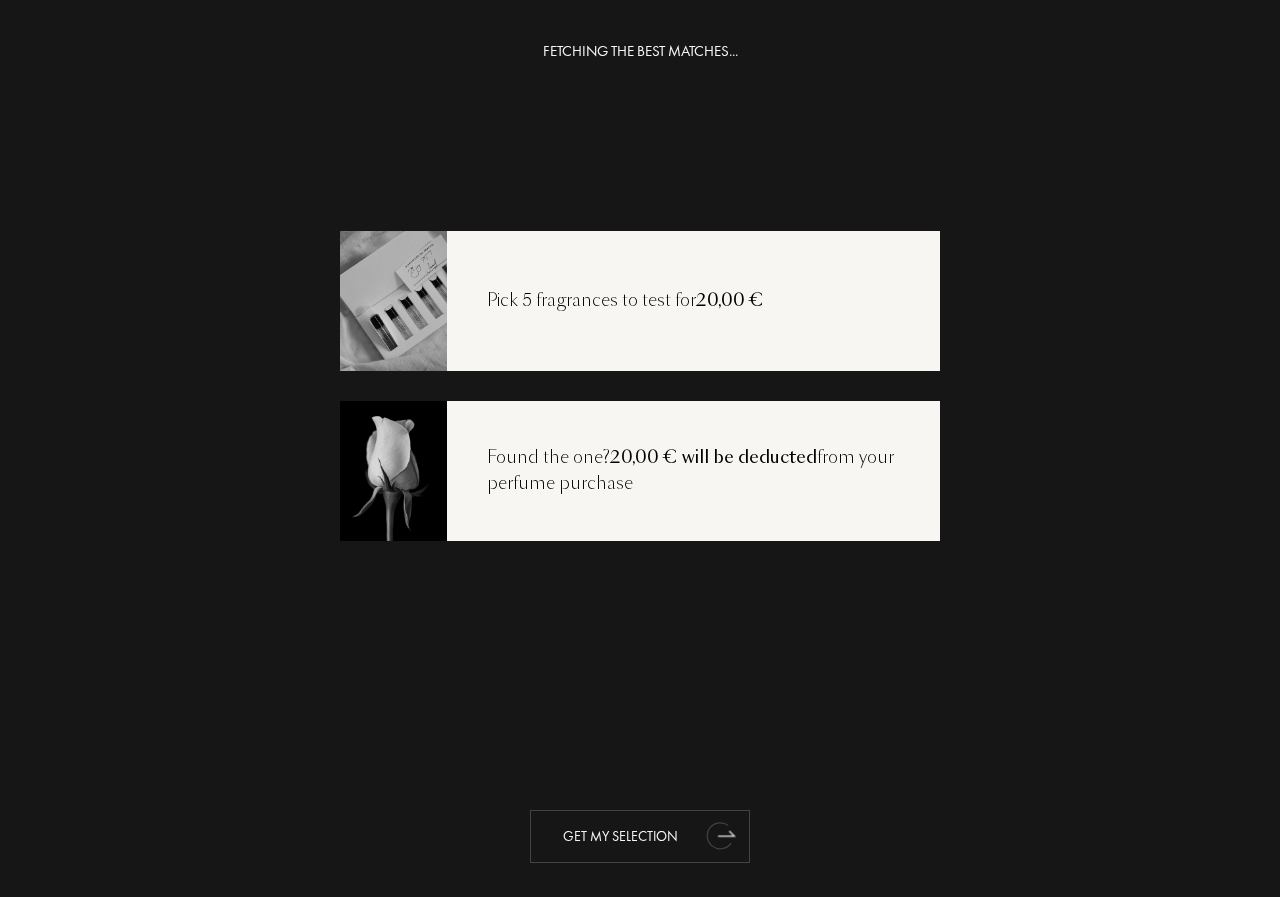 click on "Get my selection" at bounding box center (640, 836) 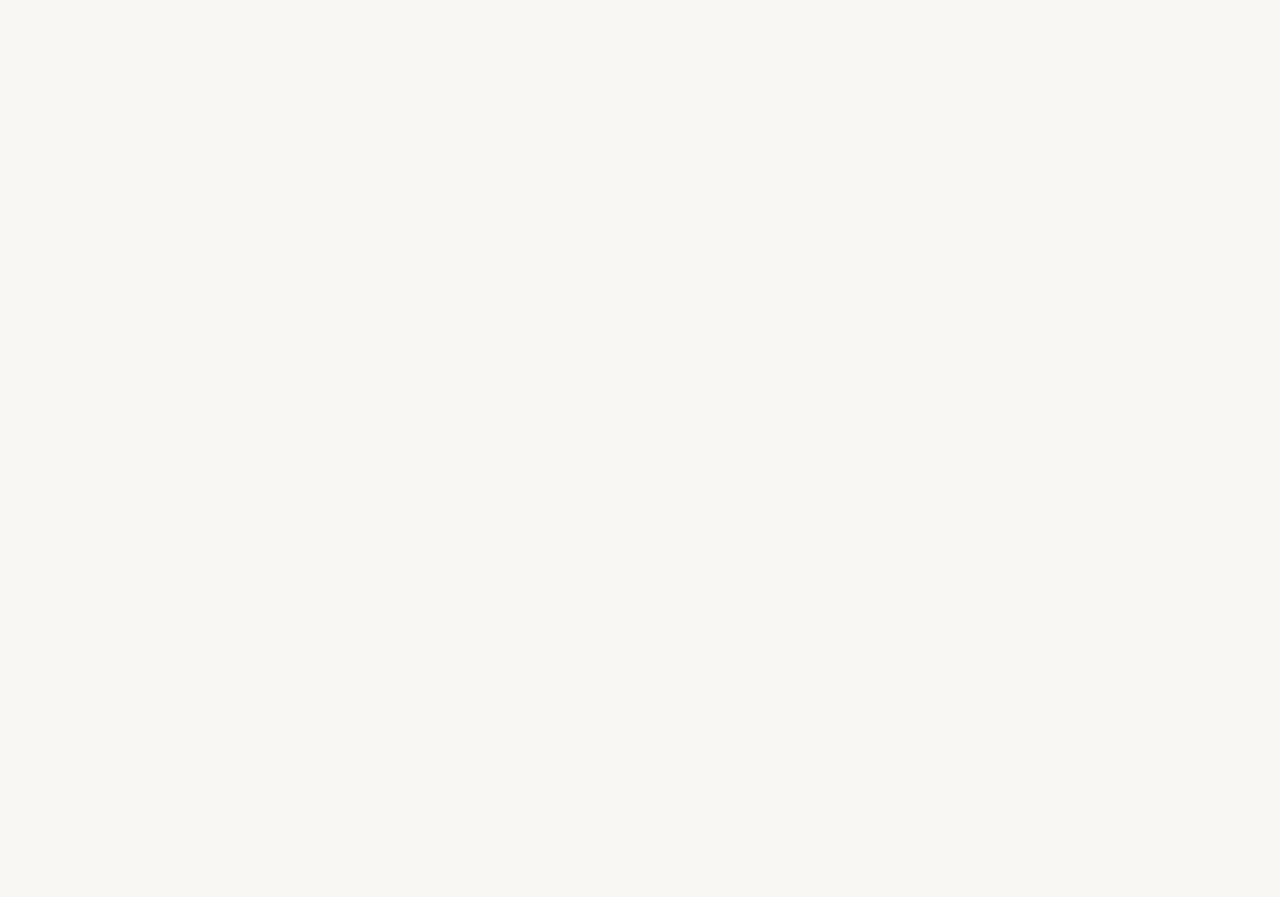 select on "ES" 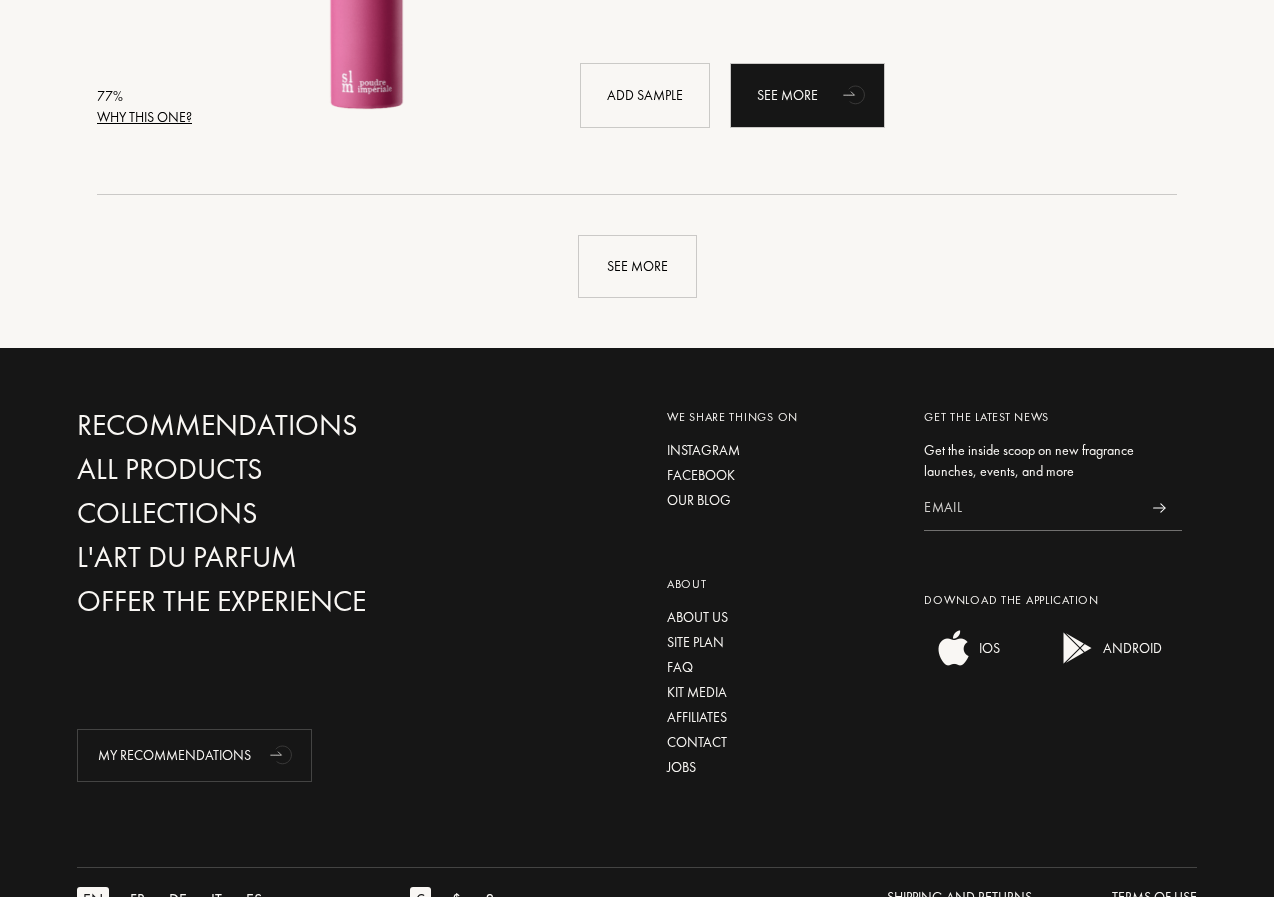 scroll, scrollTop: 4400, scrollLeft: 0, axis: vertical 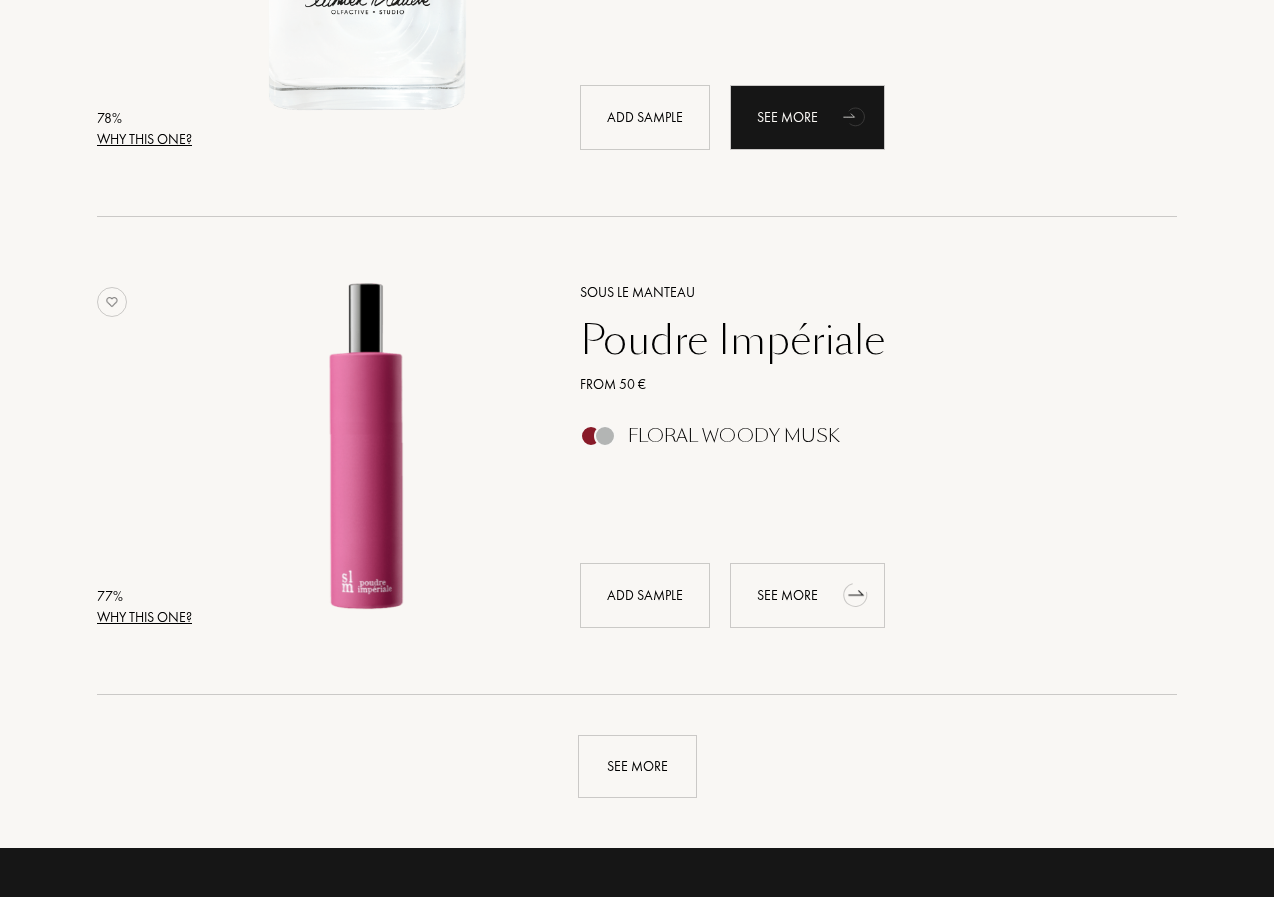 click on "See more" at bounding box center [807, 595] 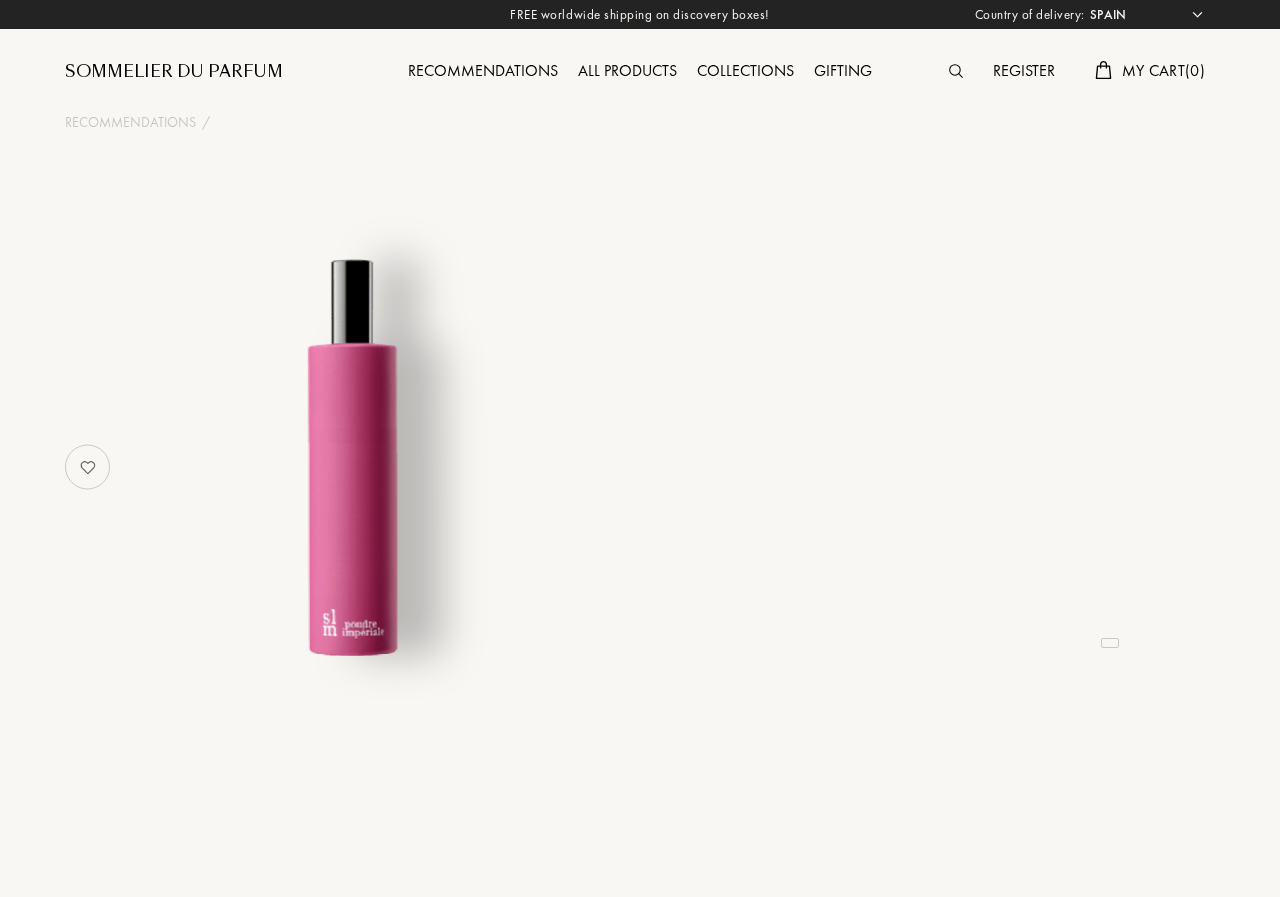 select on "ES" 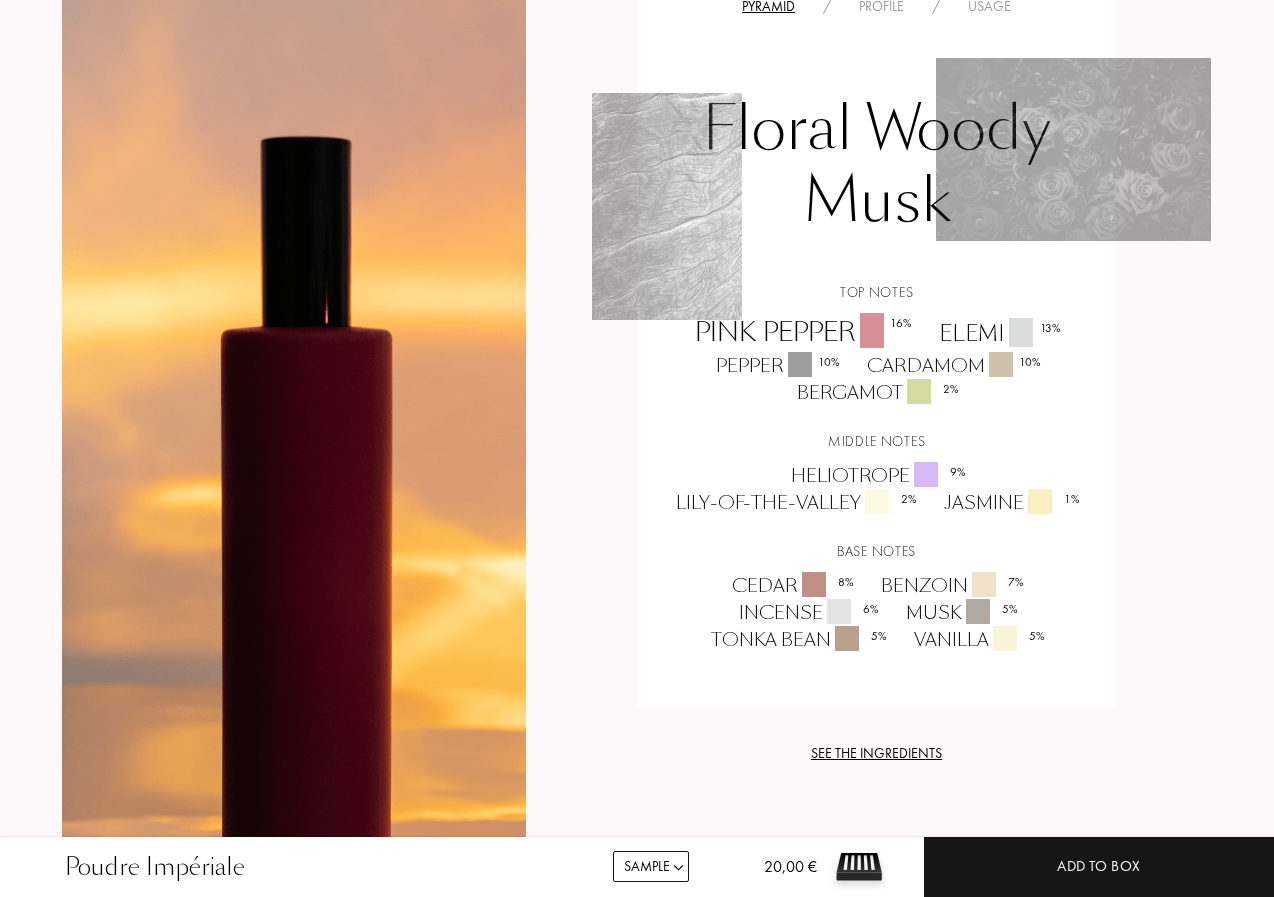 scroll, scrollTop: 1400, scrollLeft: 0, axis: vertical 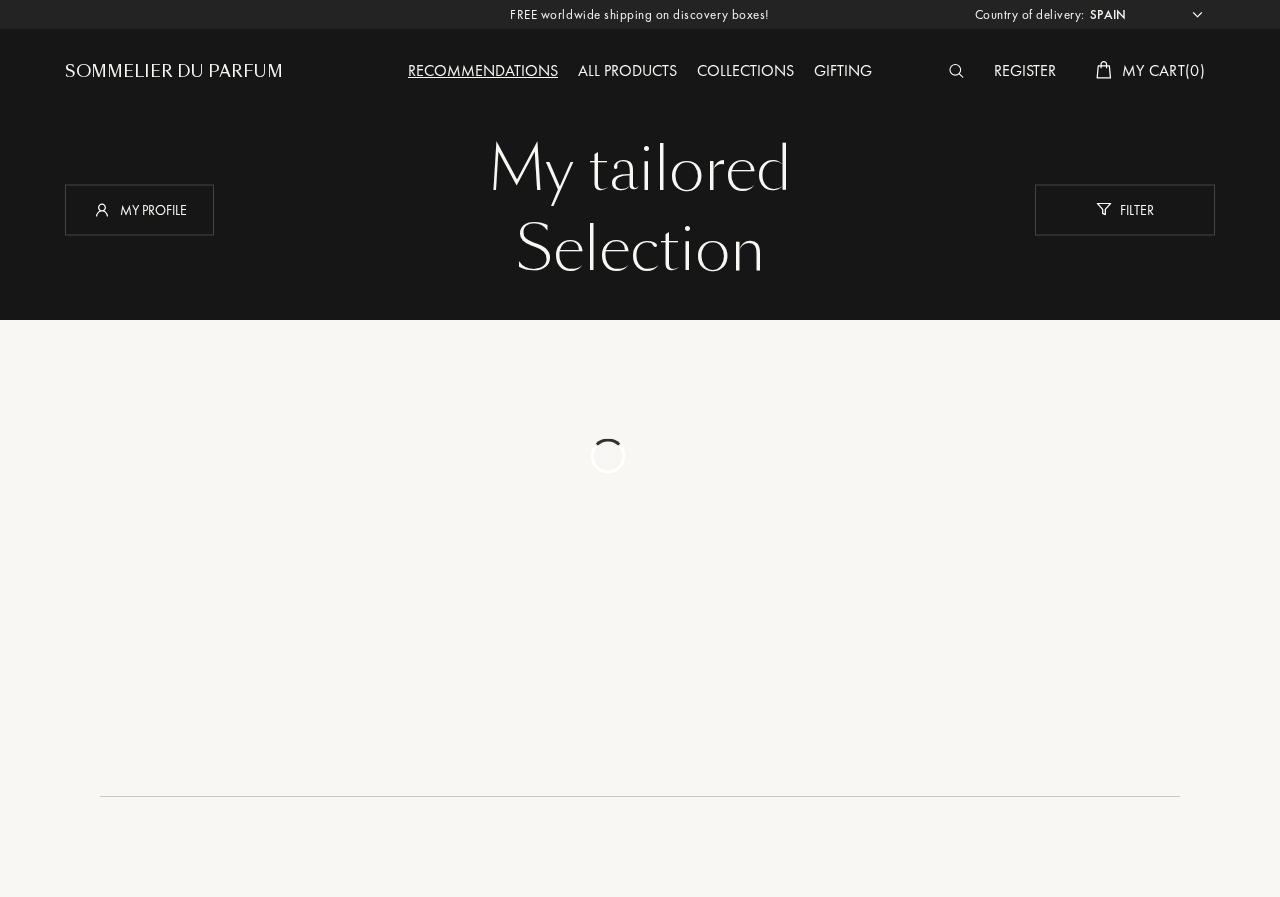 select on "ES" 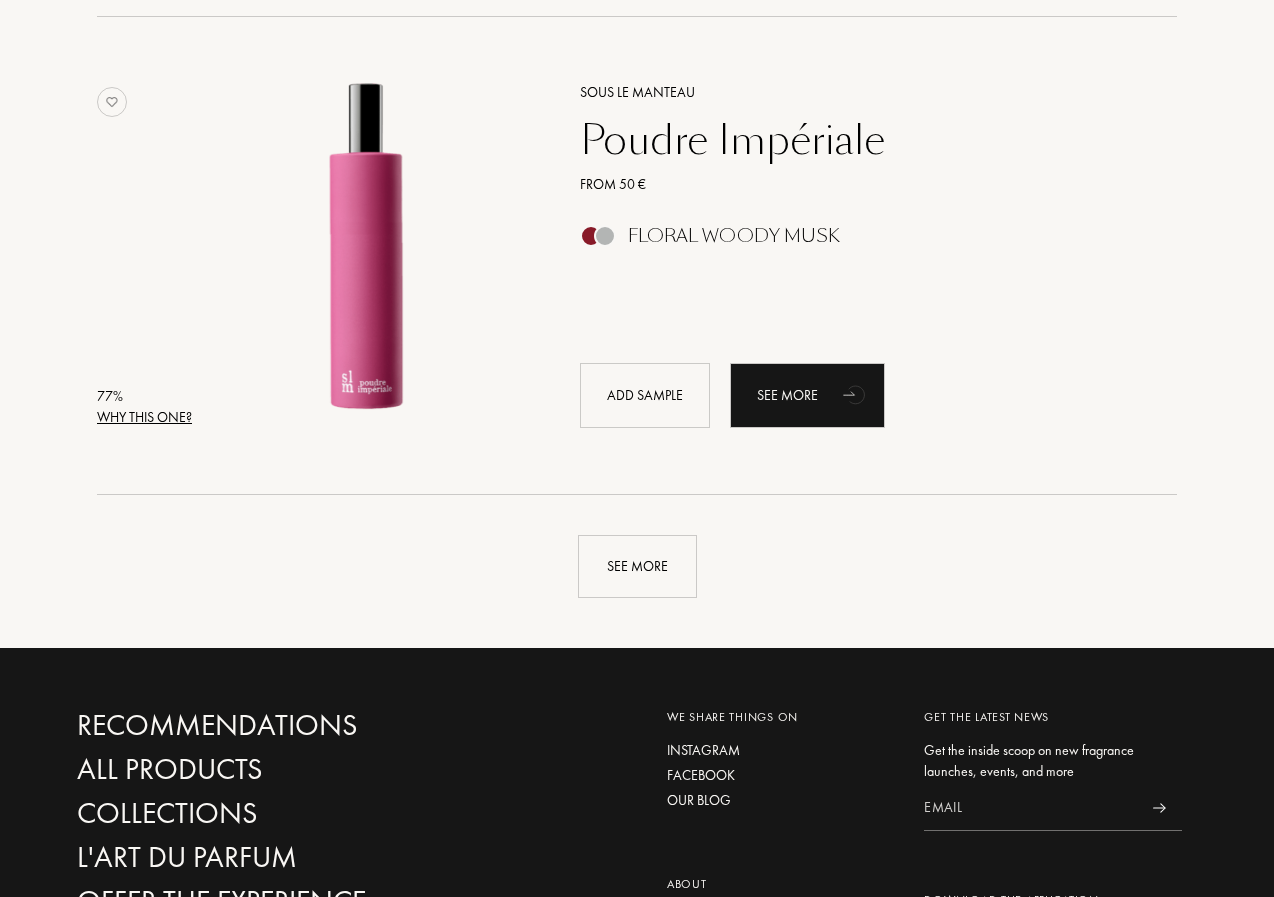 scroll, scrollTop: 4700, scrollLeft: 0, axis: vertical 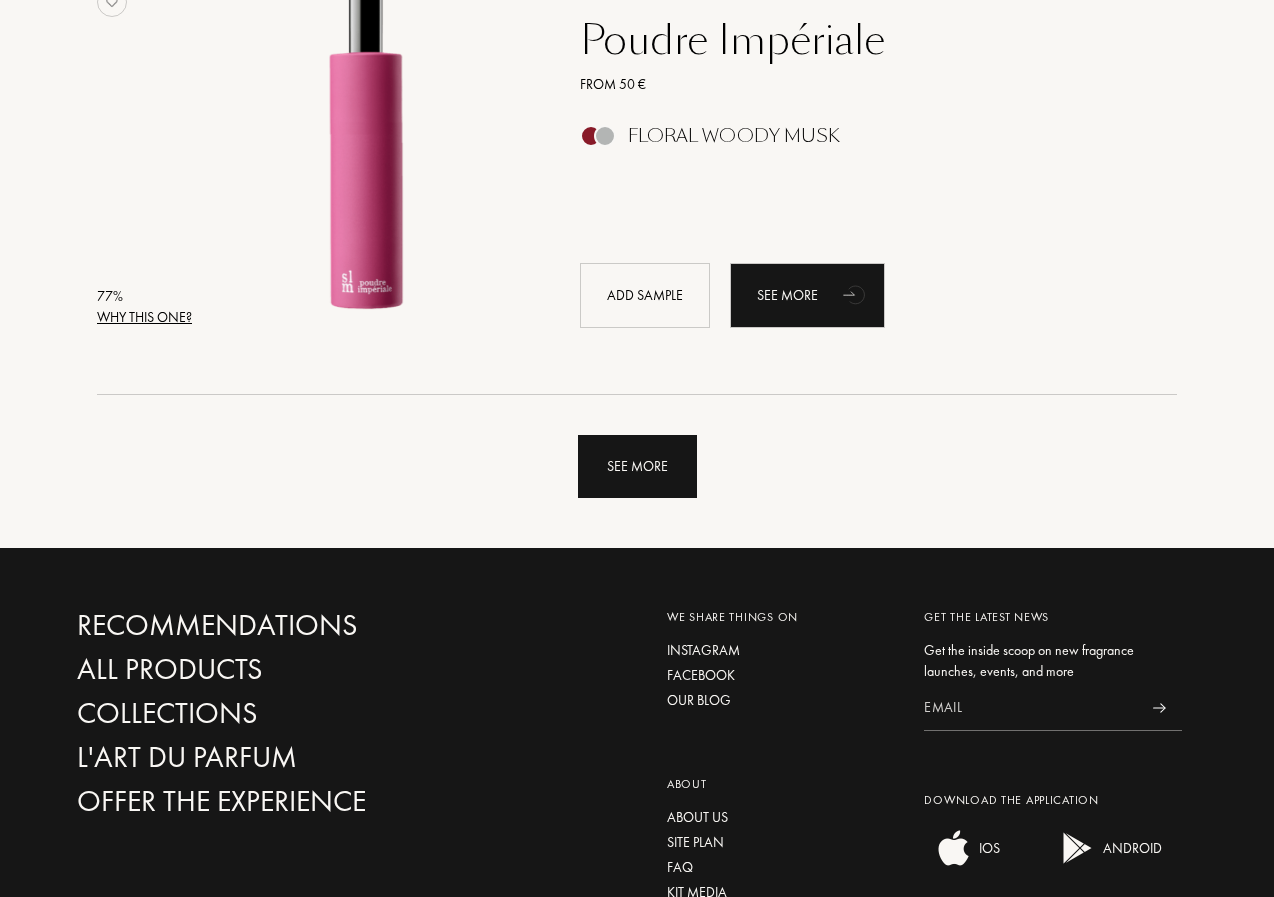 click on "See more" at bounding box center (637, 466) 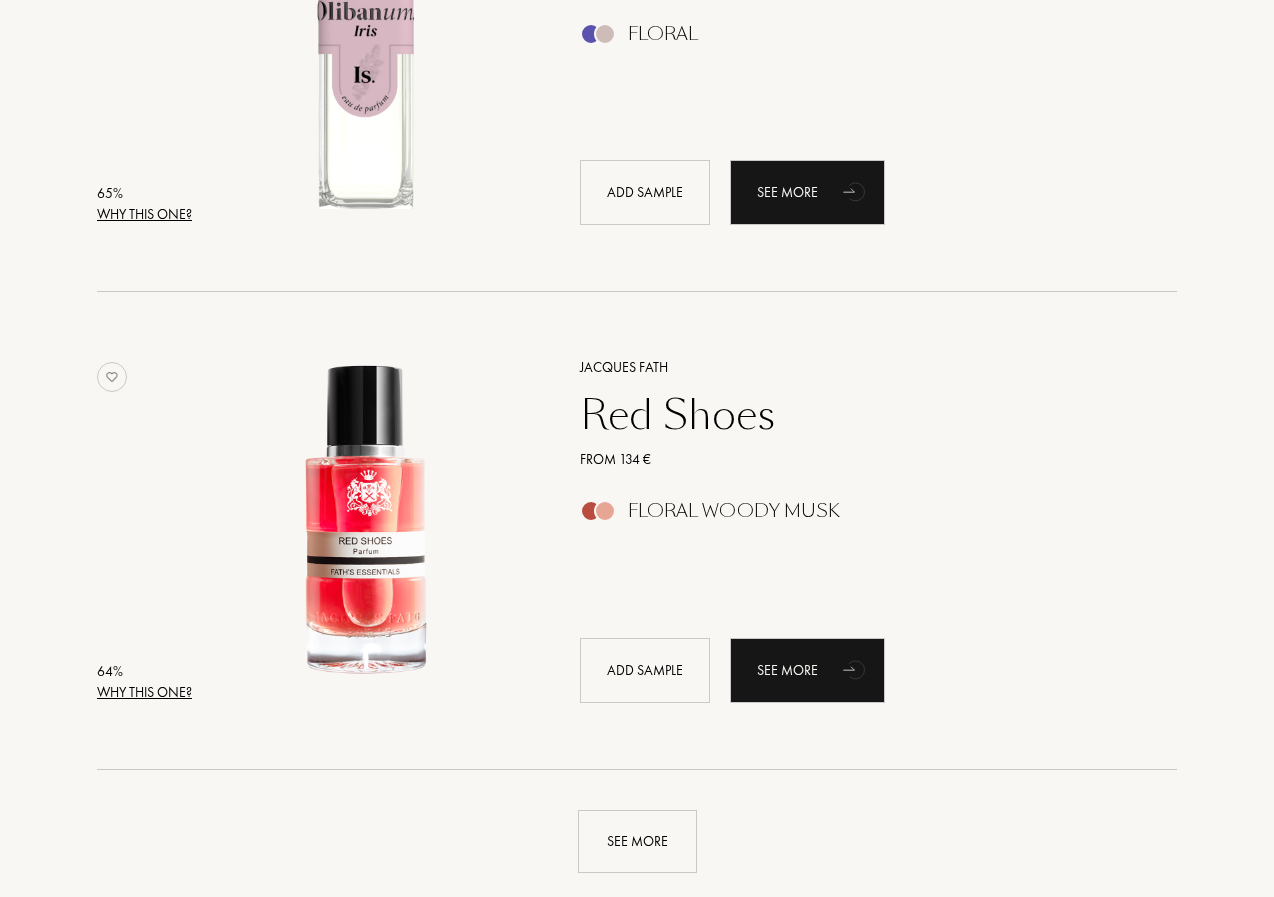 scroll, scrollTop: 9600, scrollLeft: 0, axis: vertical 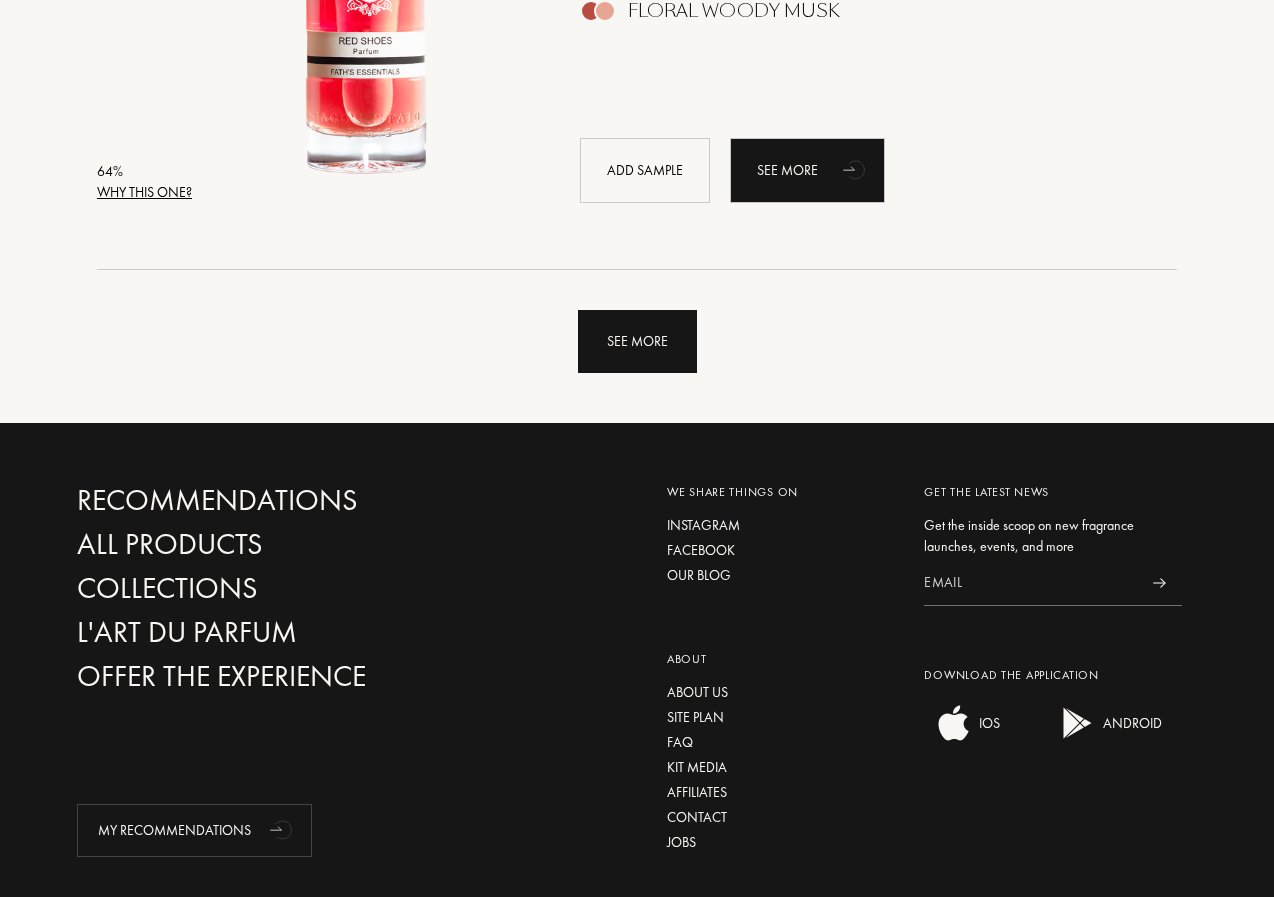 click on "See more" at bounding box center [637, 341] 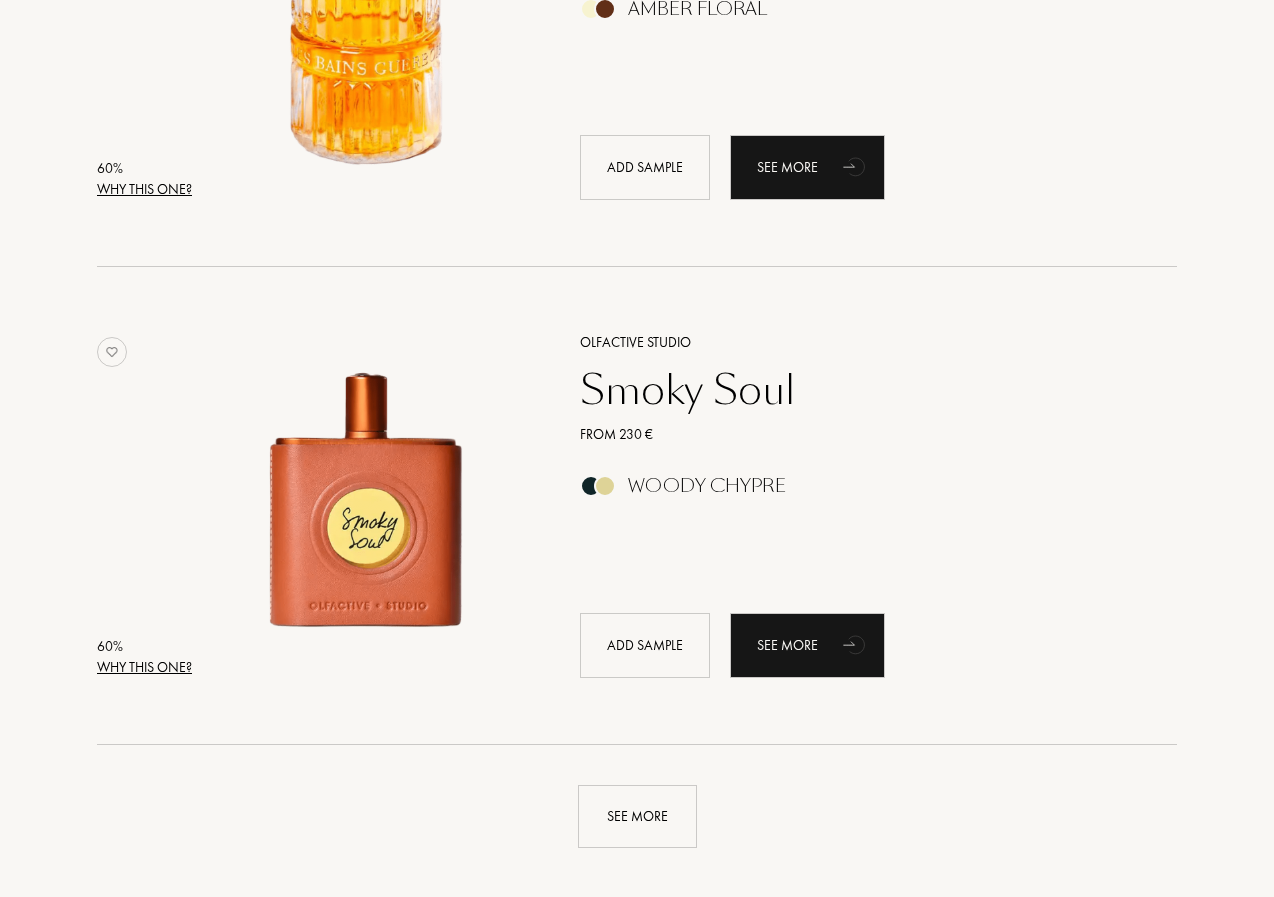 scroll, scrollTop: 14400, scrollLeft: 0, axis: vertical 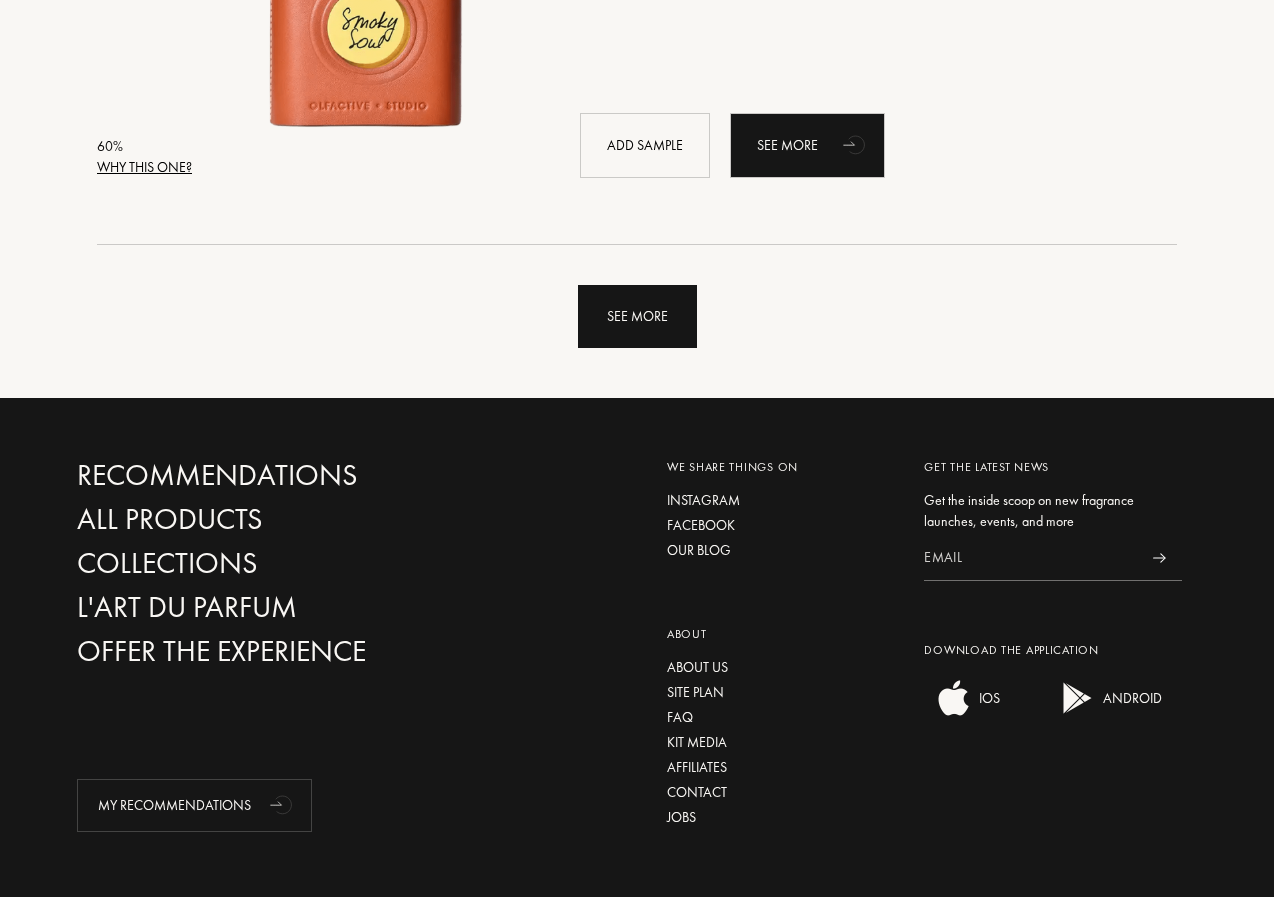 click on "See more" at bounding box center [637, 316] 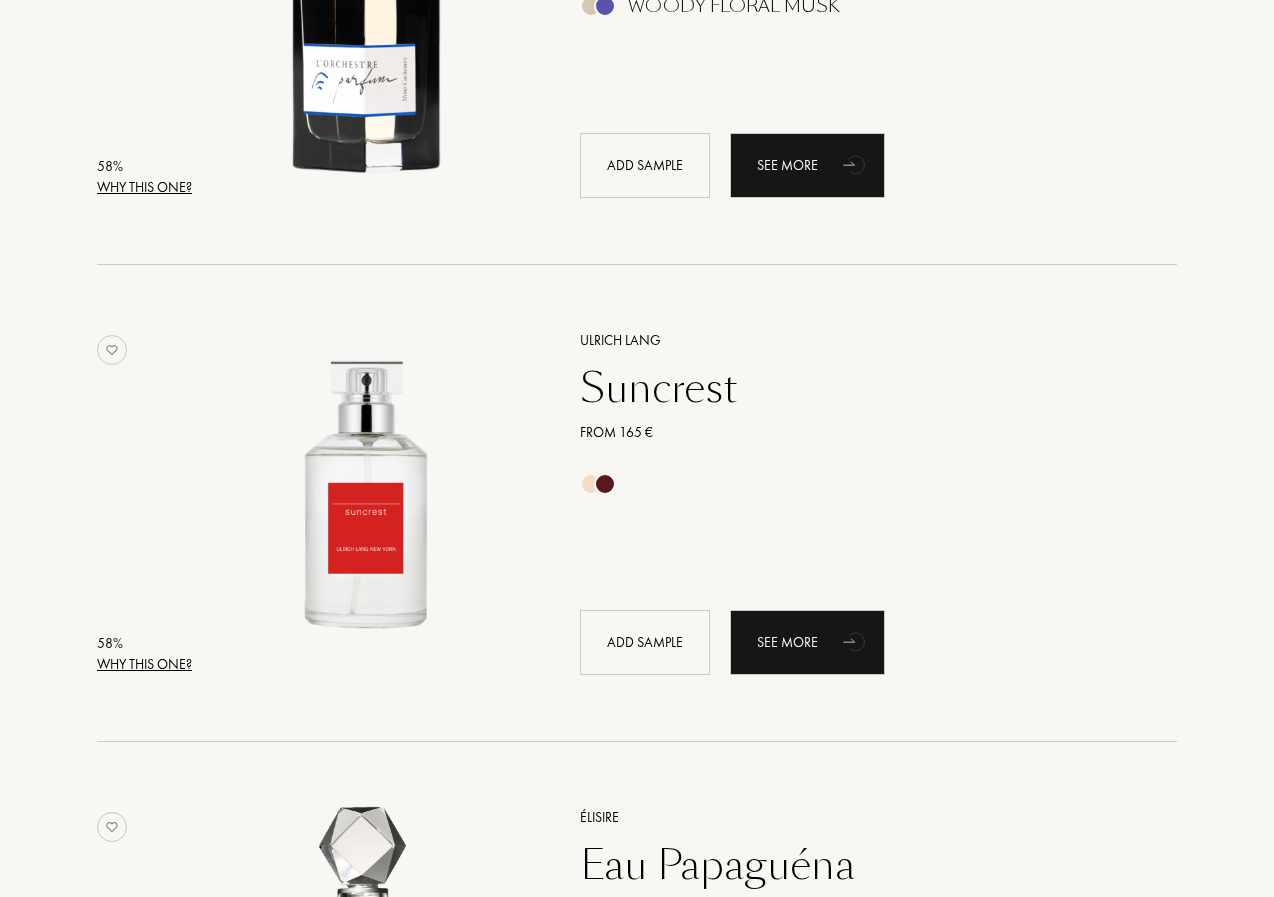 scroll, scrollTop: 18800, scrollLeft: 0, axis: vertical 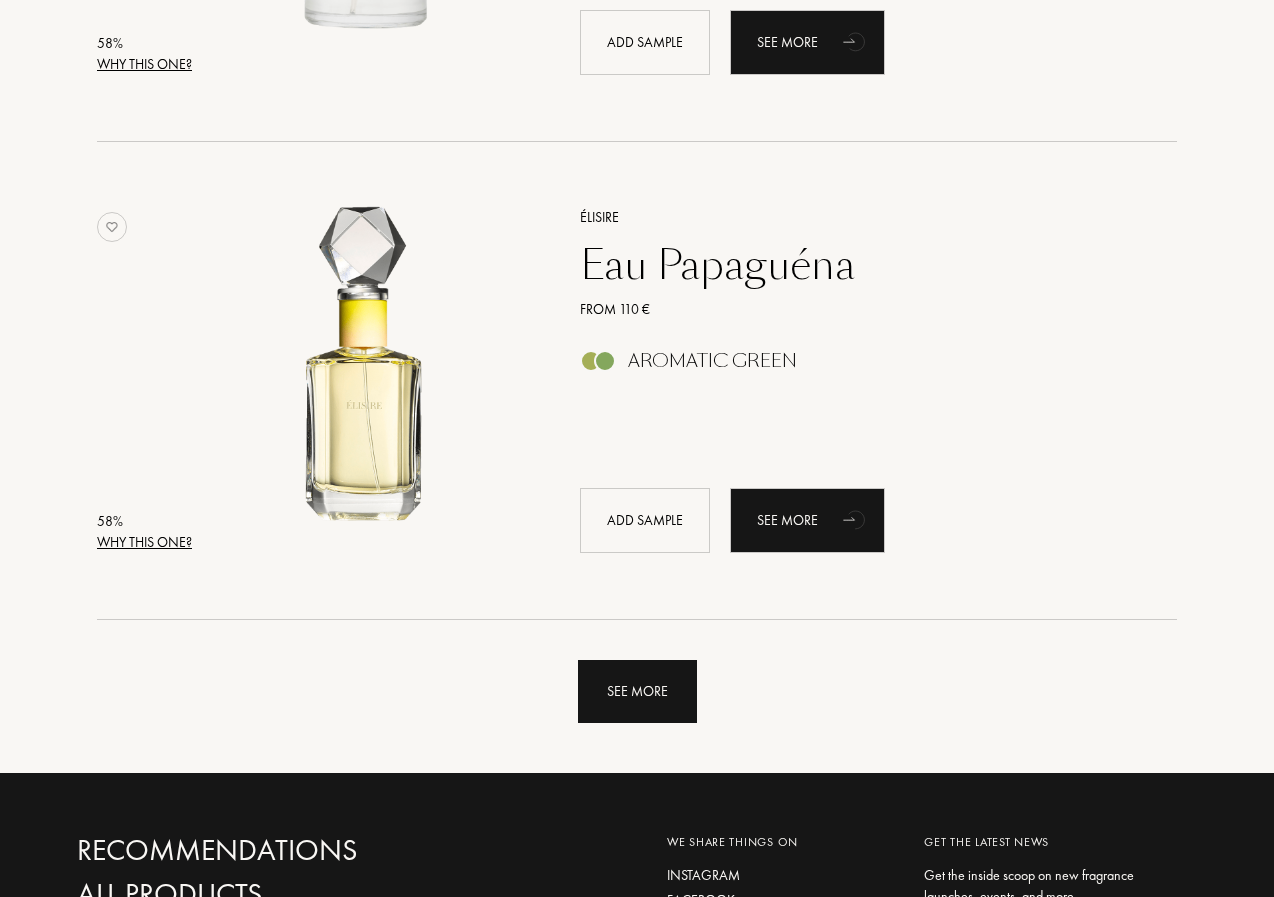click on "See more" at bounding box center (637, 691) 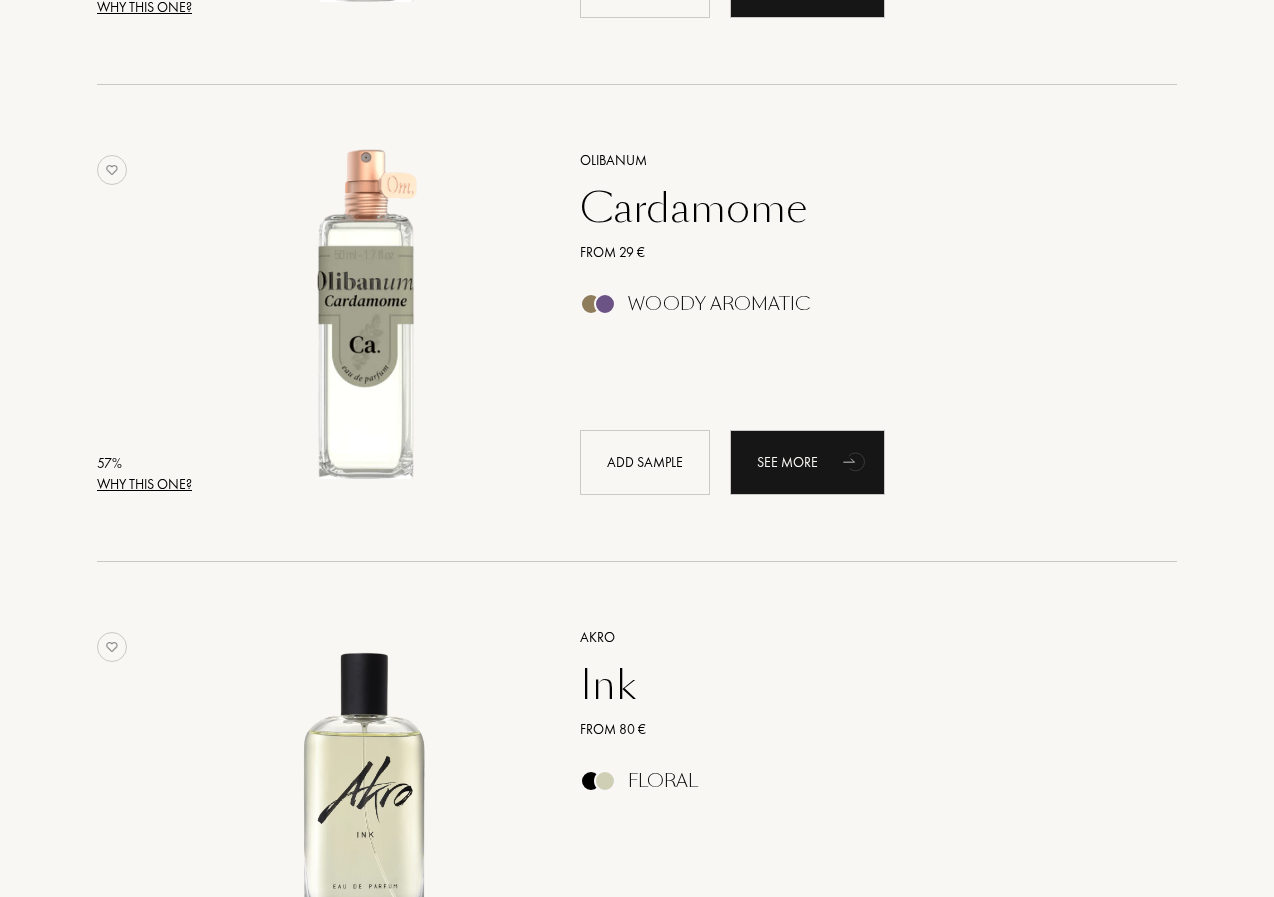 scroll, scrollTop: 21600, scrollLeft: 0, axis: vertical 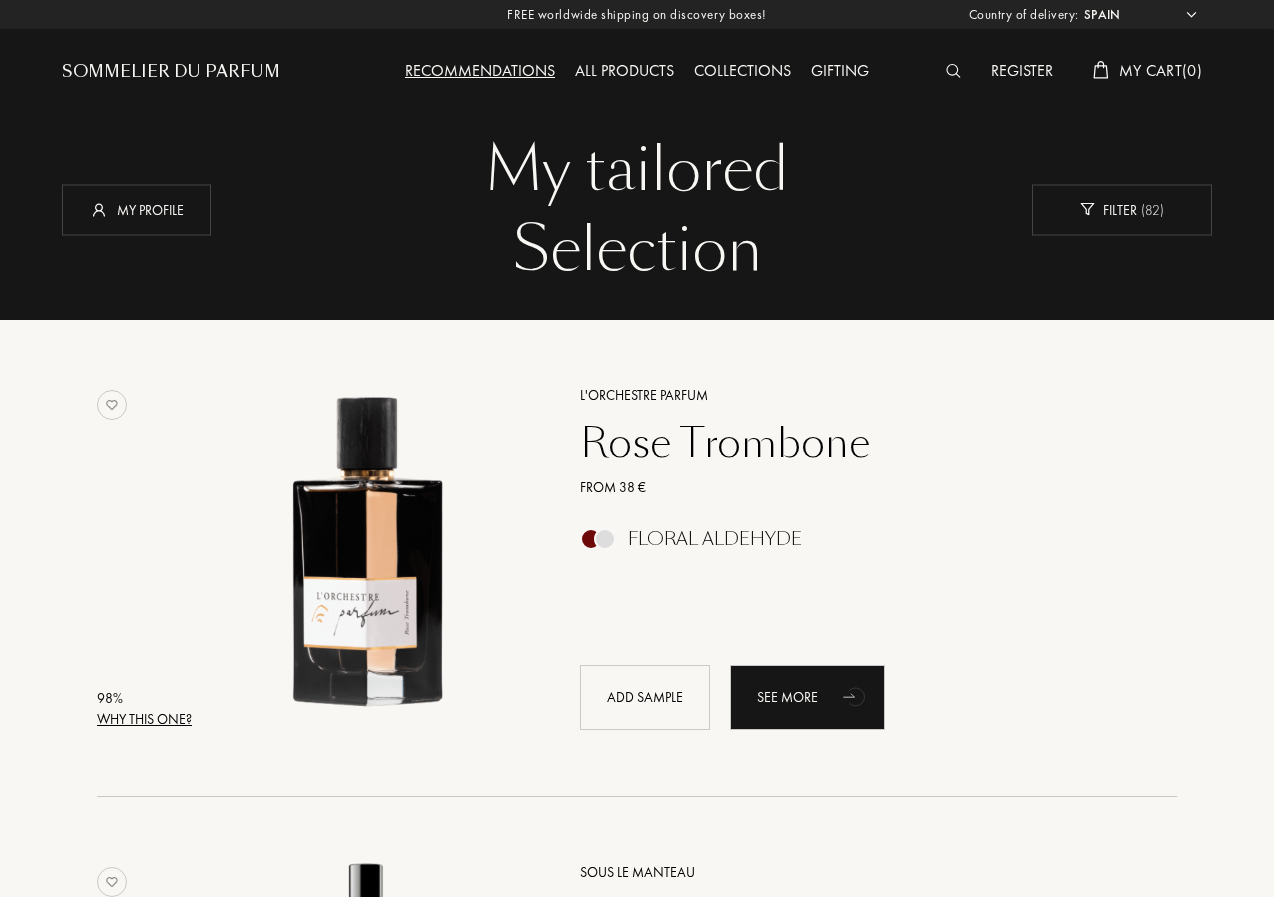 click at bounding box center (953, 71) 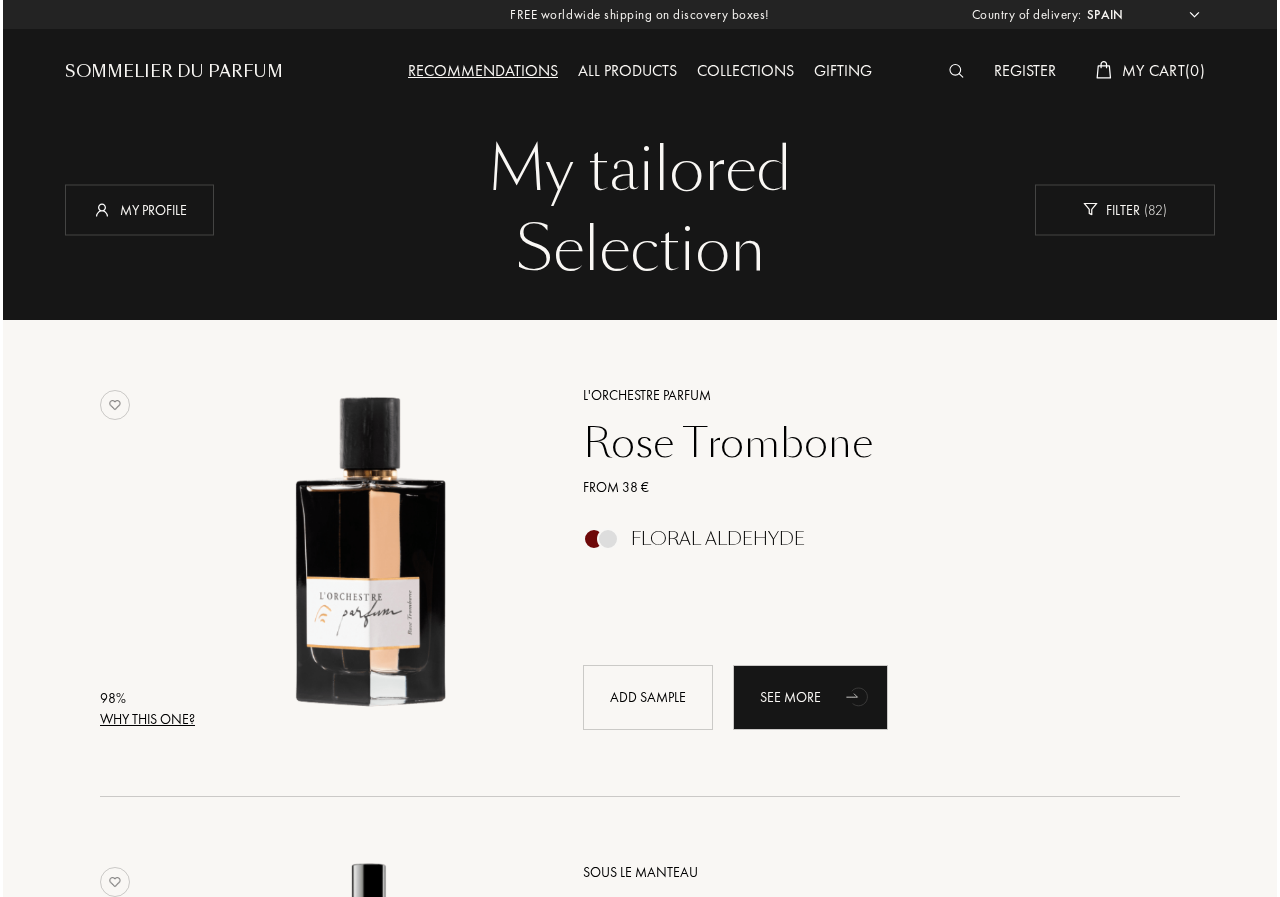 scroll, scrollTop: 1, scrollLeft: 0, axis: vertical 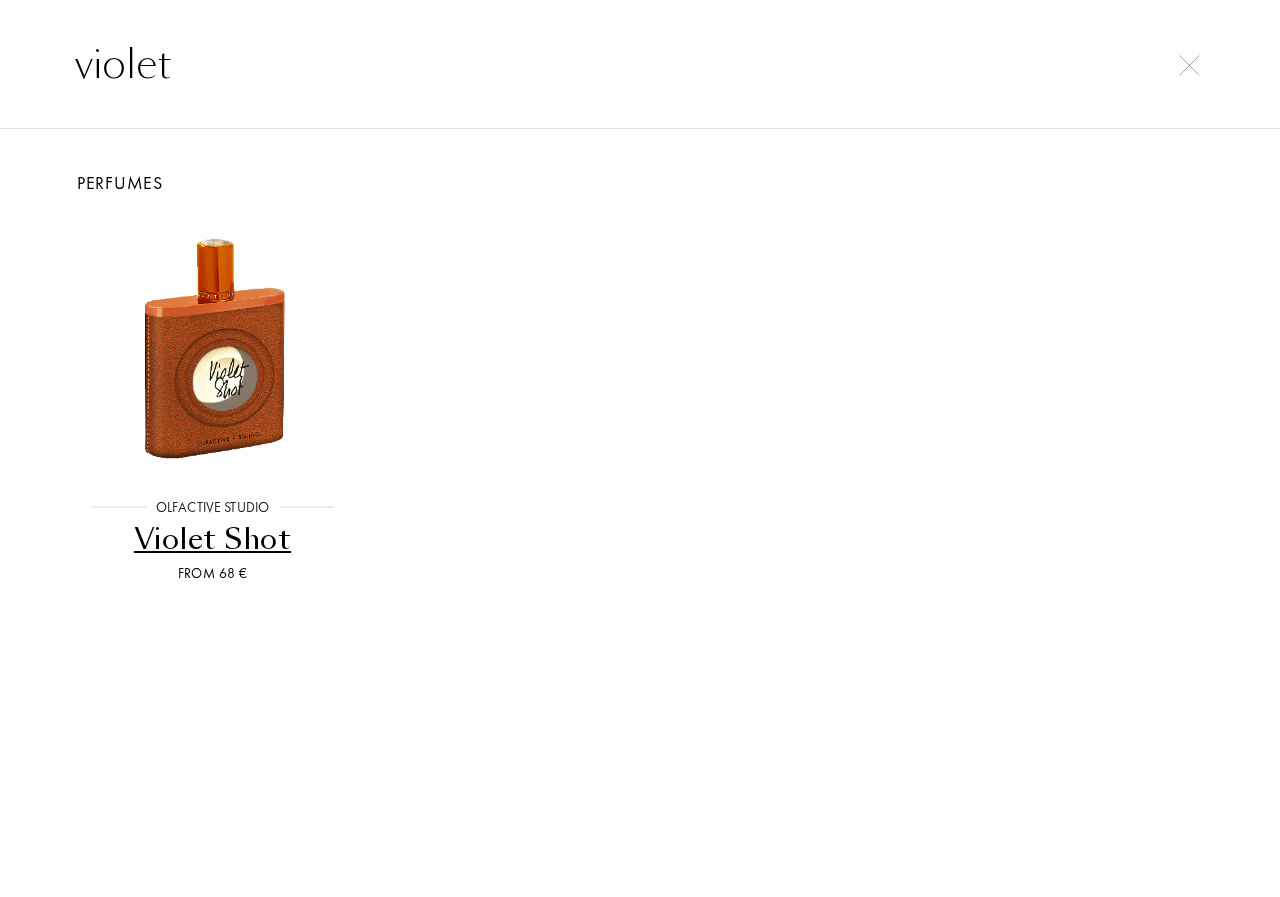 type on "violet" 